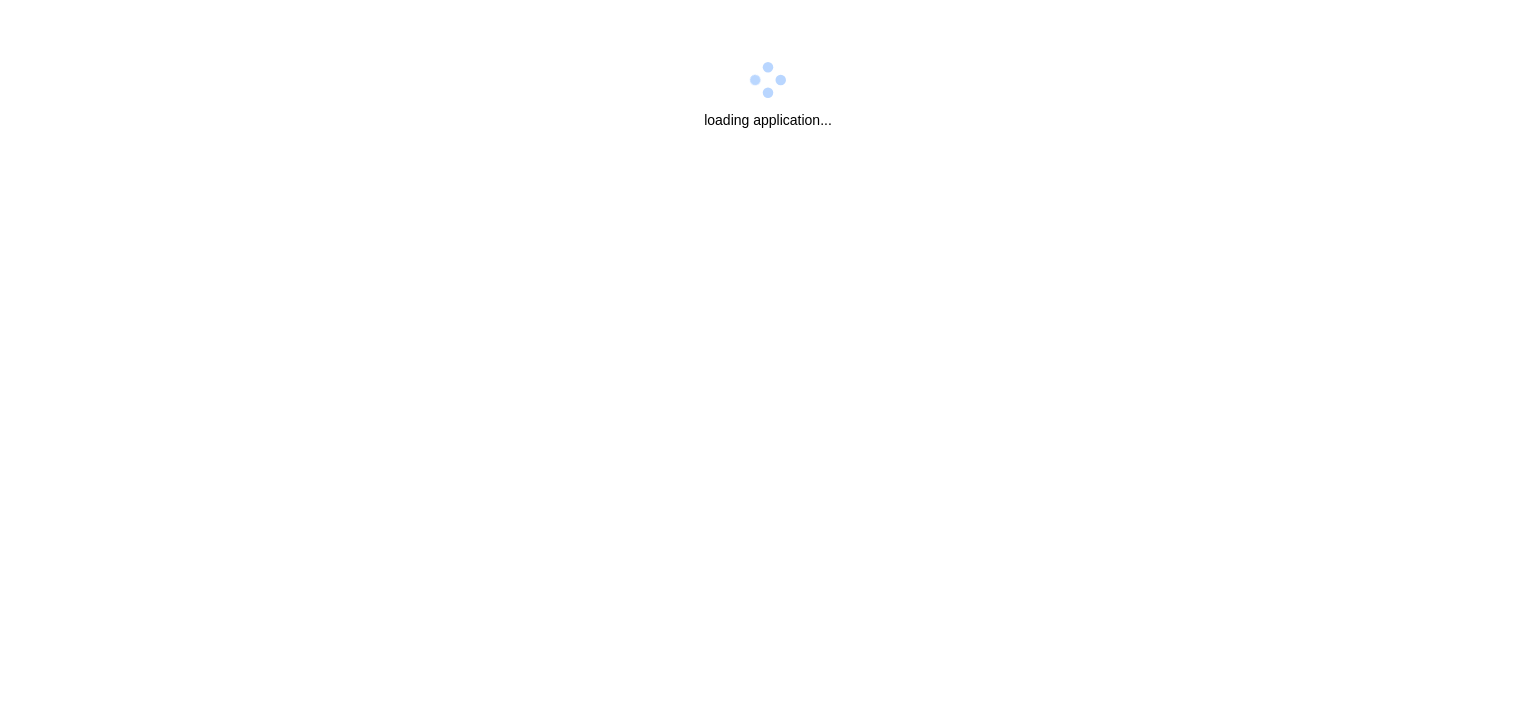 scroll, scrollTop: 0, scrollLeft: 0, axis: both 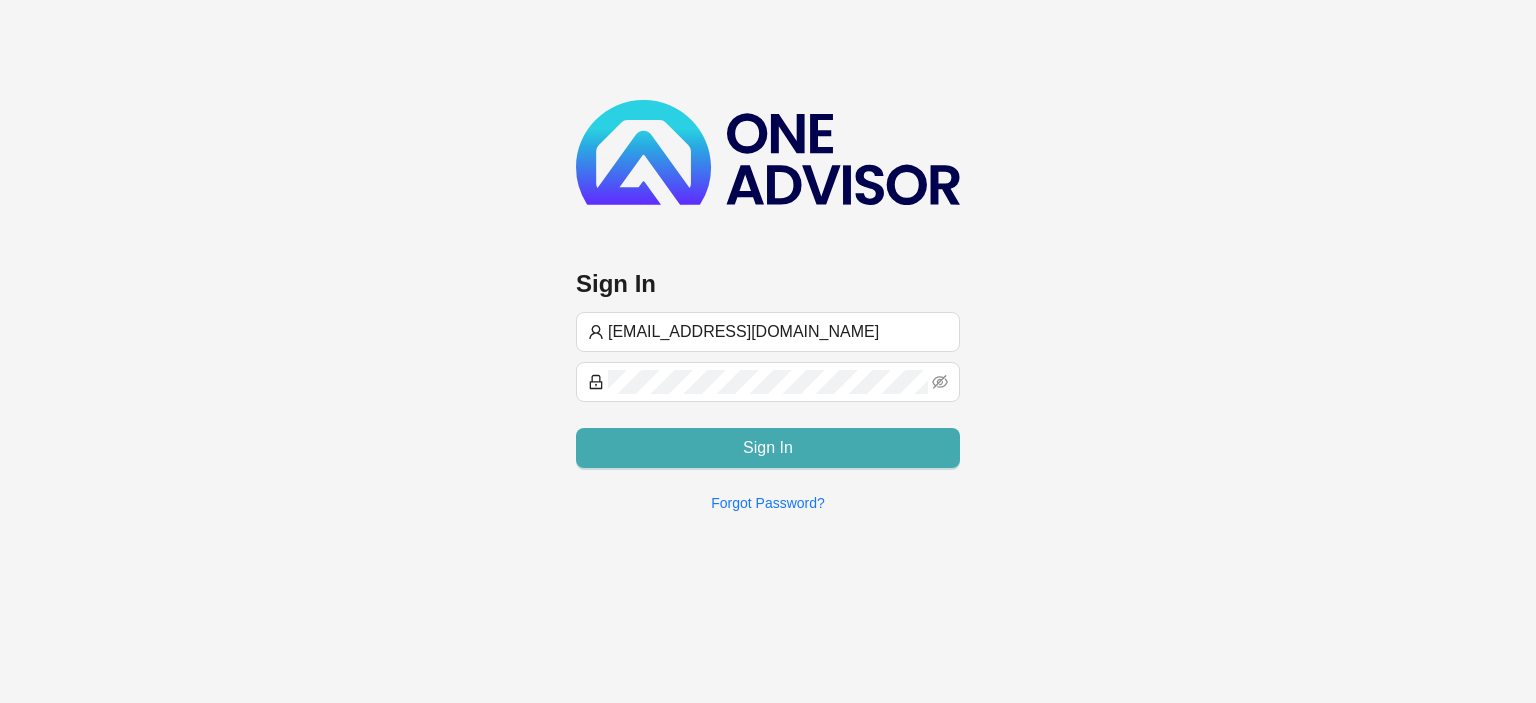 type on "[EMAIL_ADDRESS][DOMAIN_NAME]" 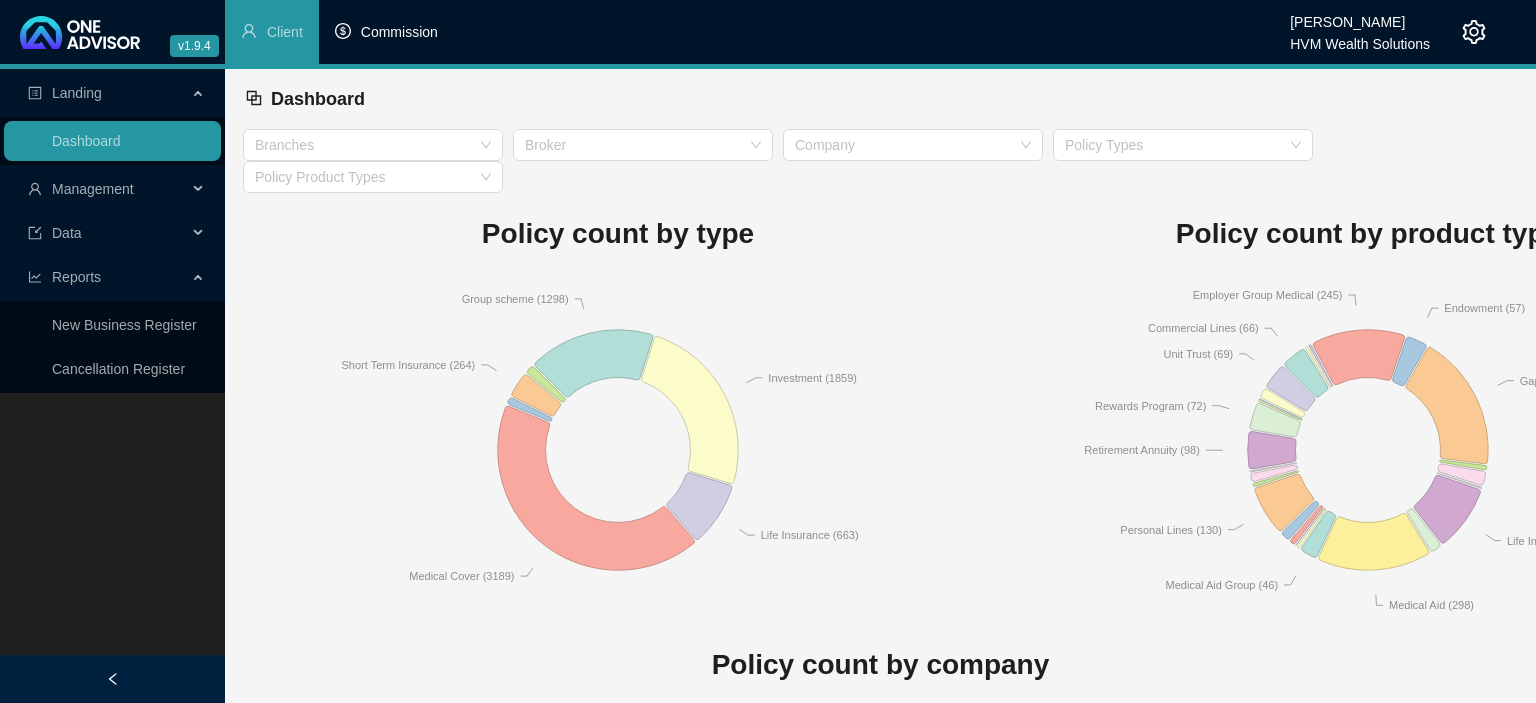 click on "Commission" at bounding box center (386, 32) 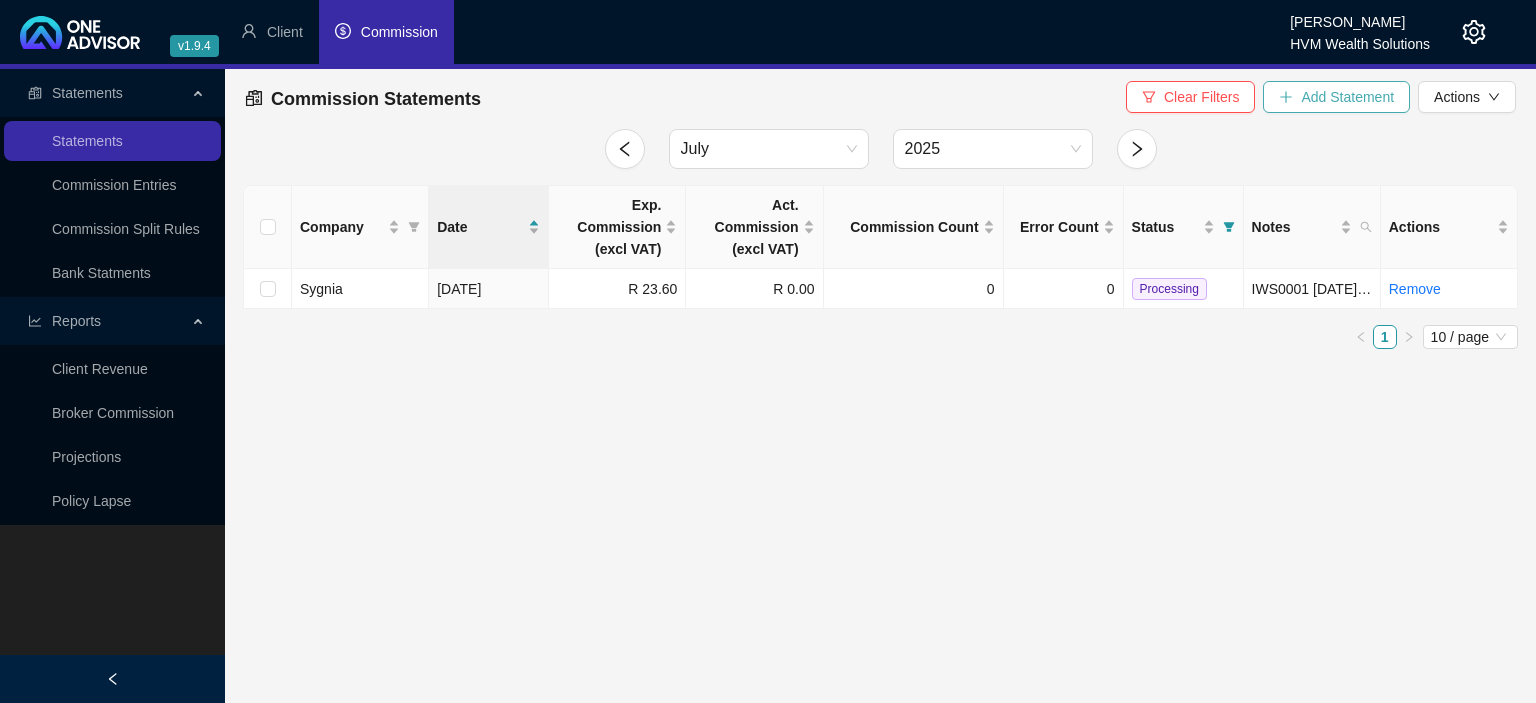 click on "Add Statement" at bounding box center [1347, 97] 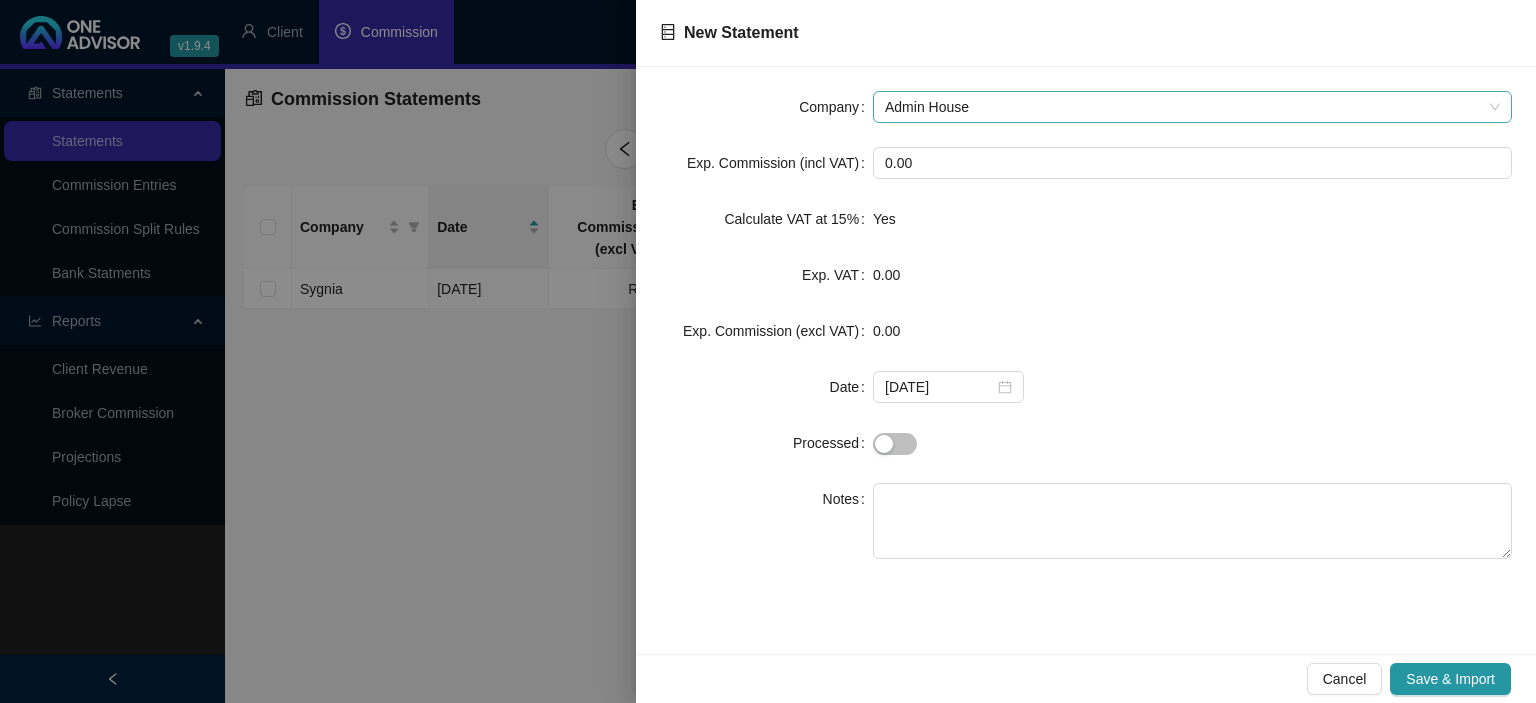 click on "Admin House" at bounding box center [1192, 107] 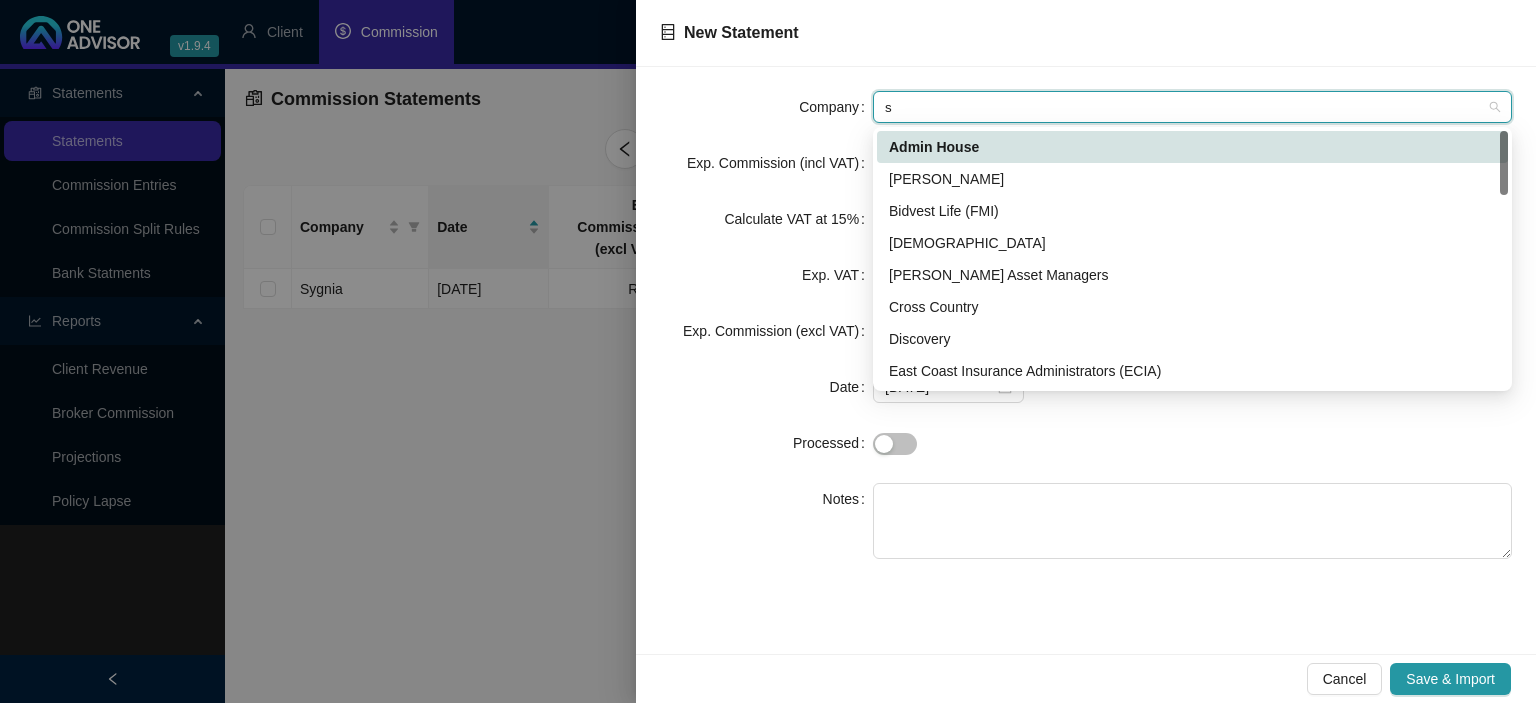 type on "si" 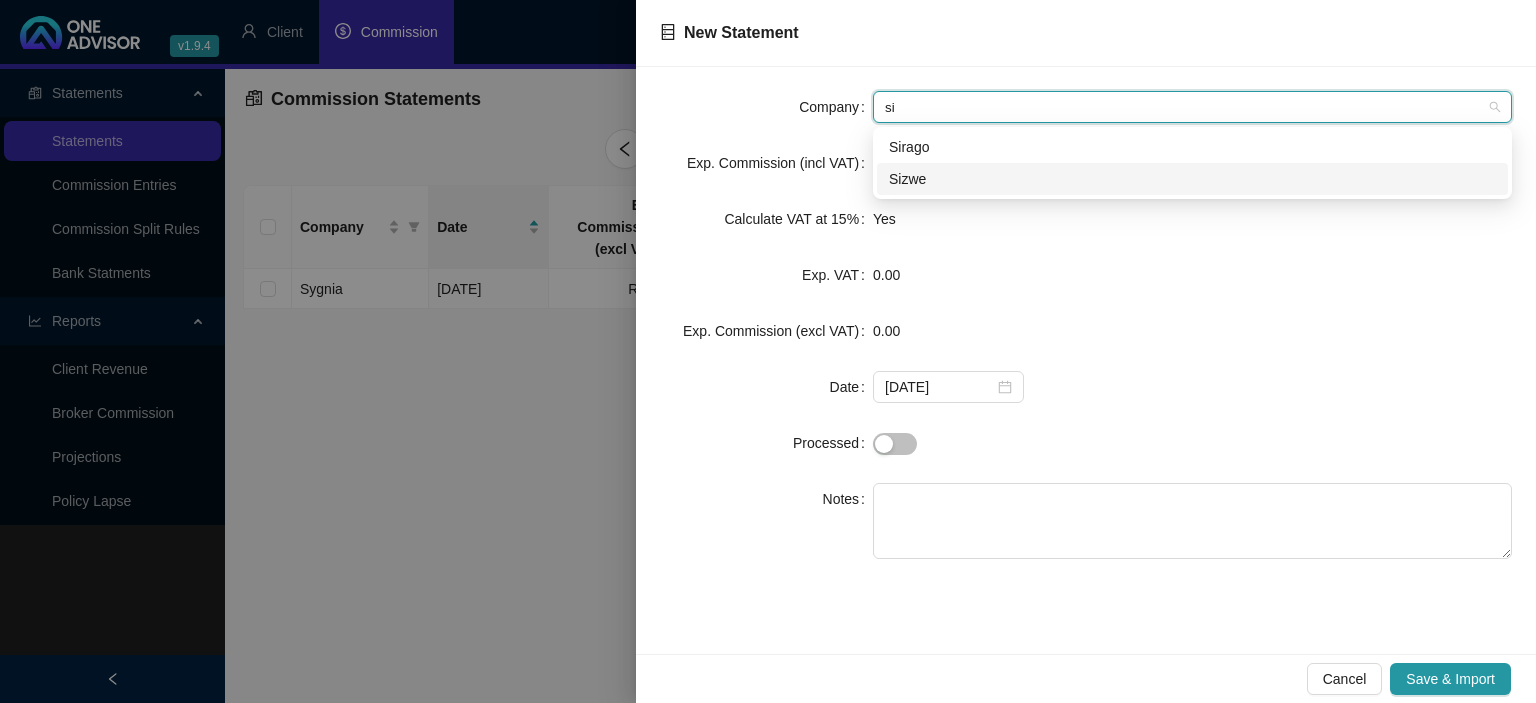 click on "Sizwe" at bounding box center (1192, 179) 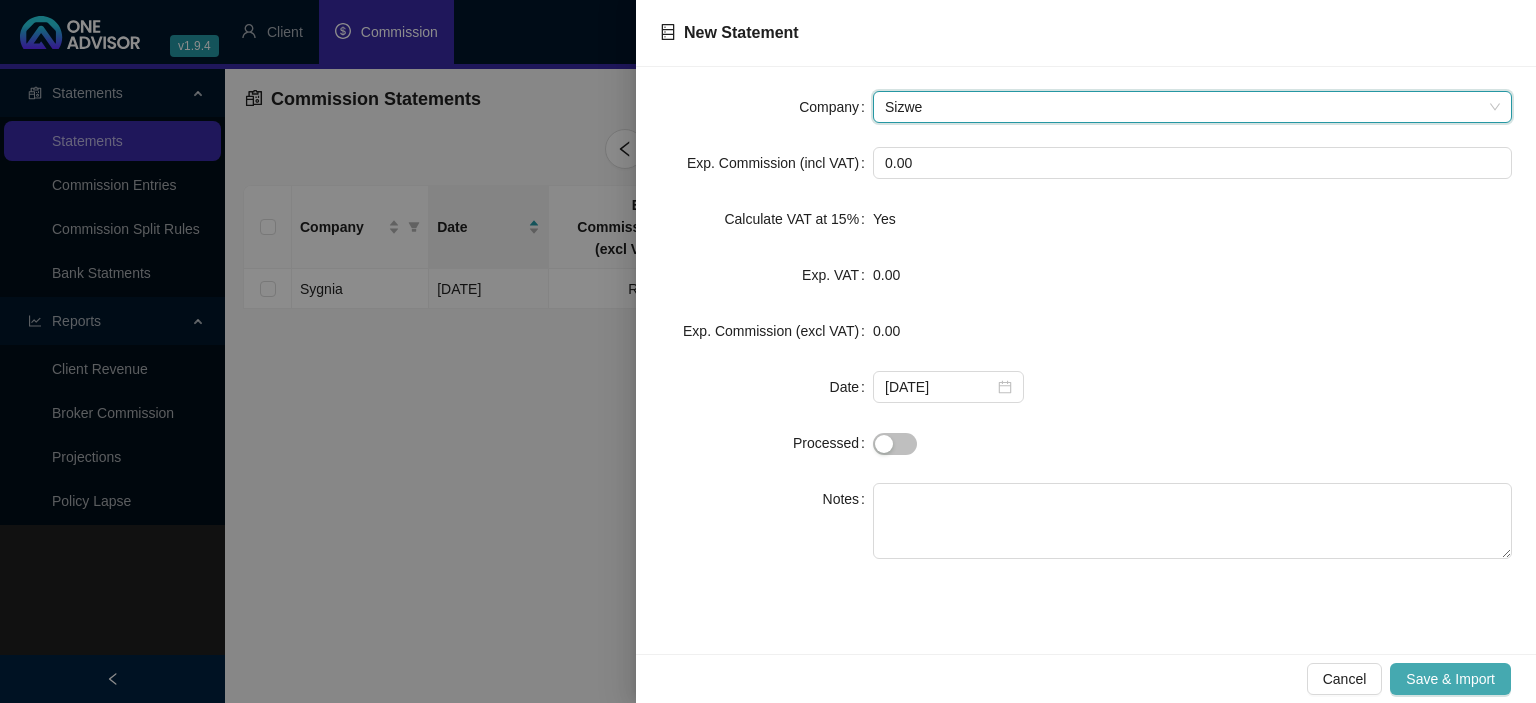 click on "Save & Import" at bounding box center (1450, 679) 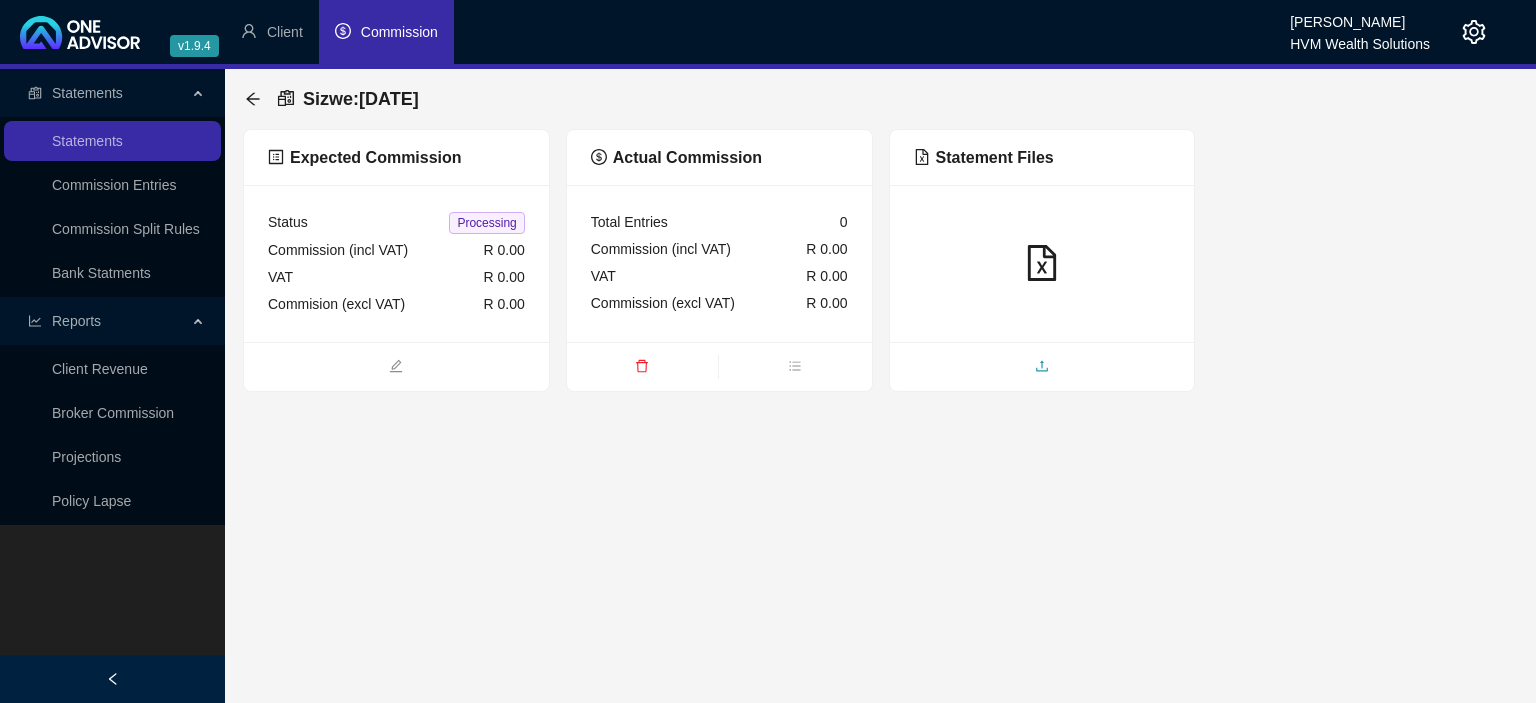 click 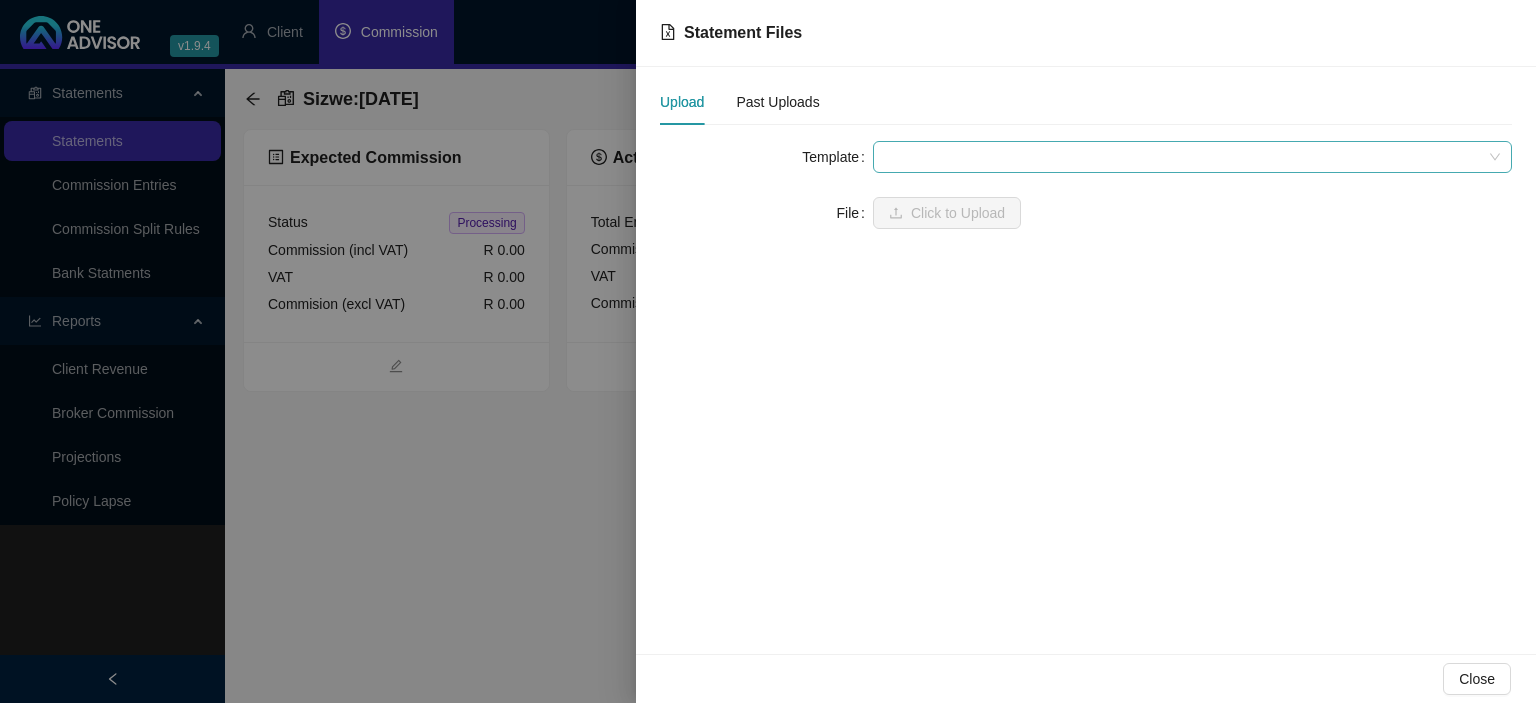click at bounding box center [1192, 157] 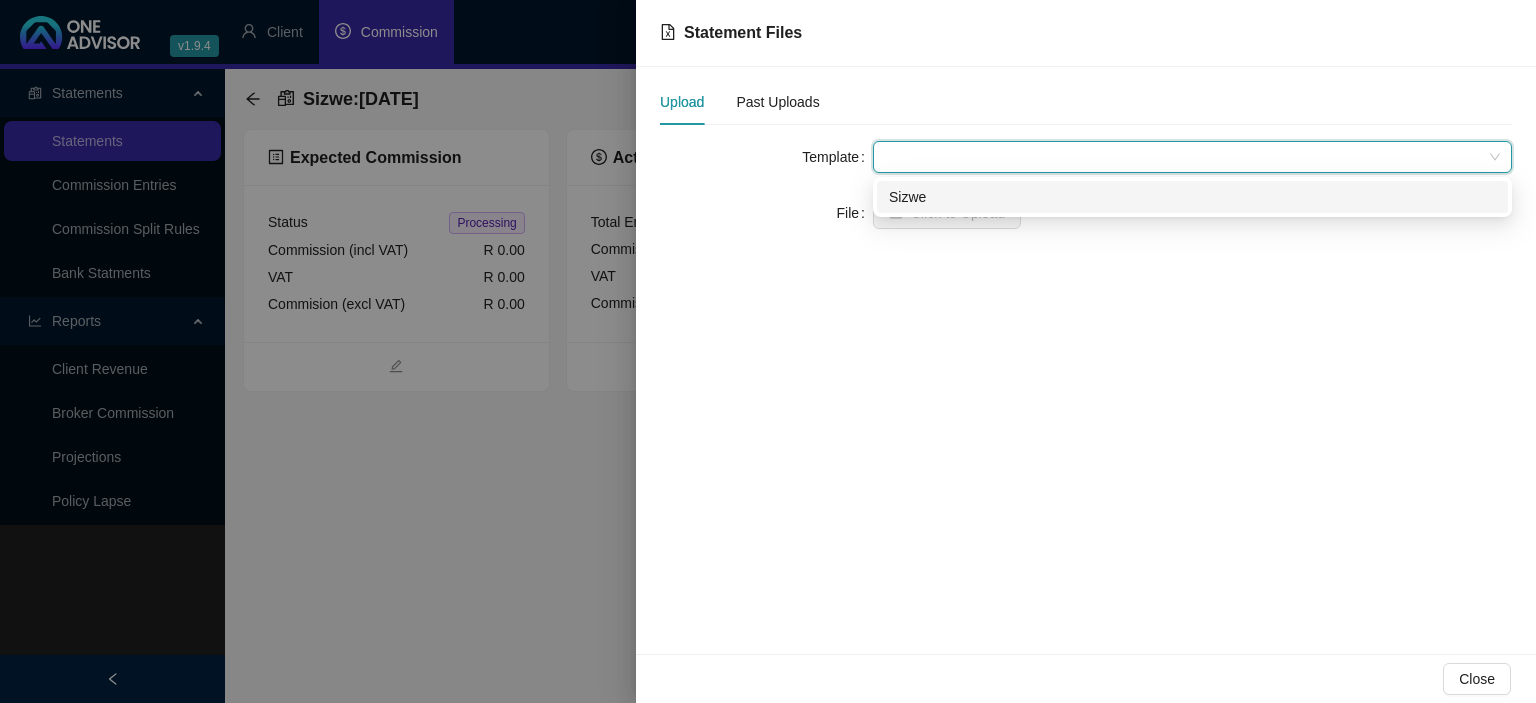 click on "Sizwe" at bounding box center [1192, 197] 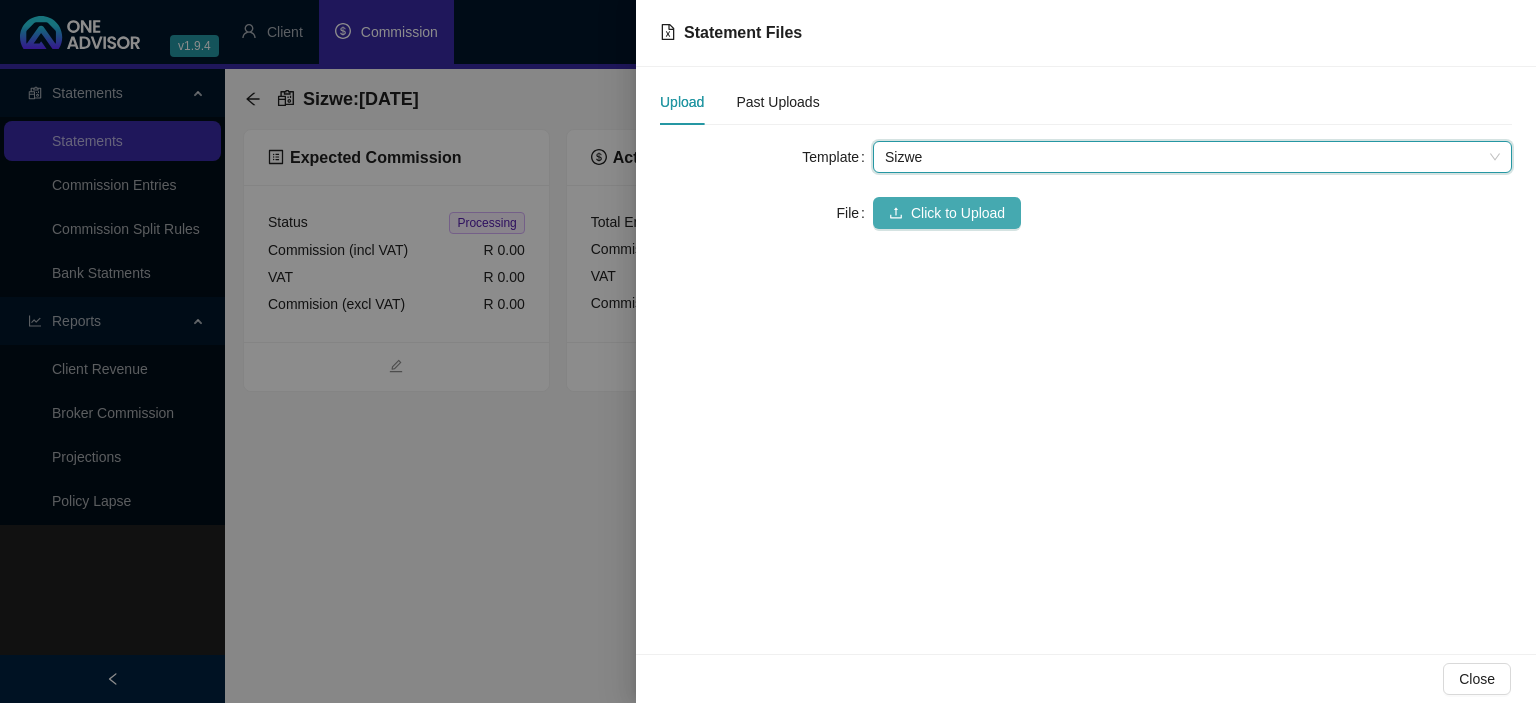 click on "Click to Upload" at bounding box center (958, 213) 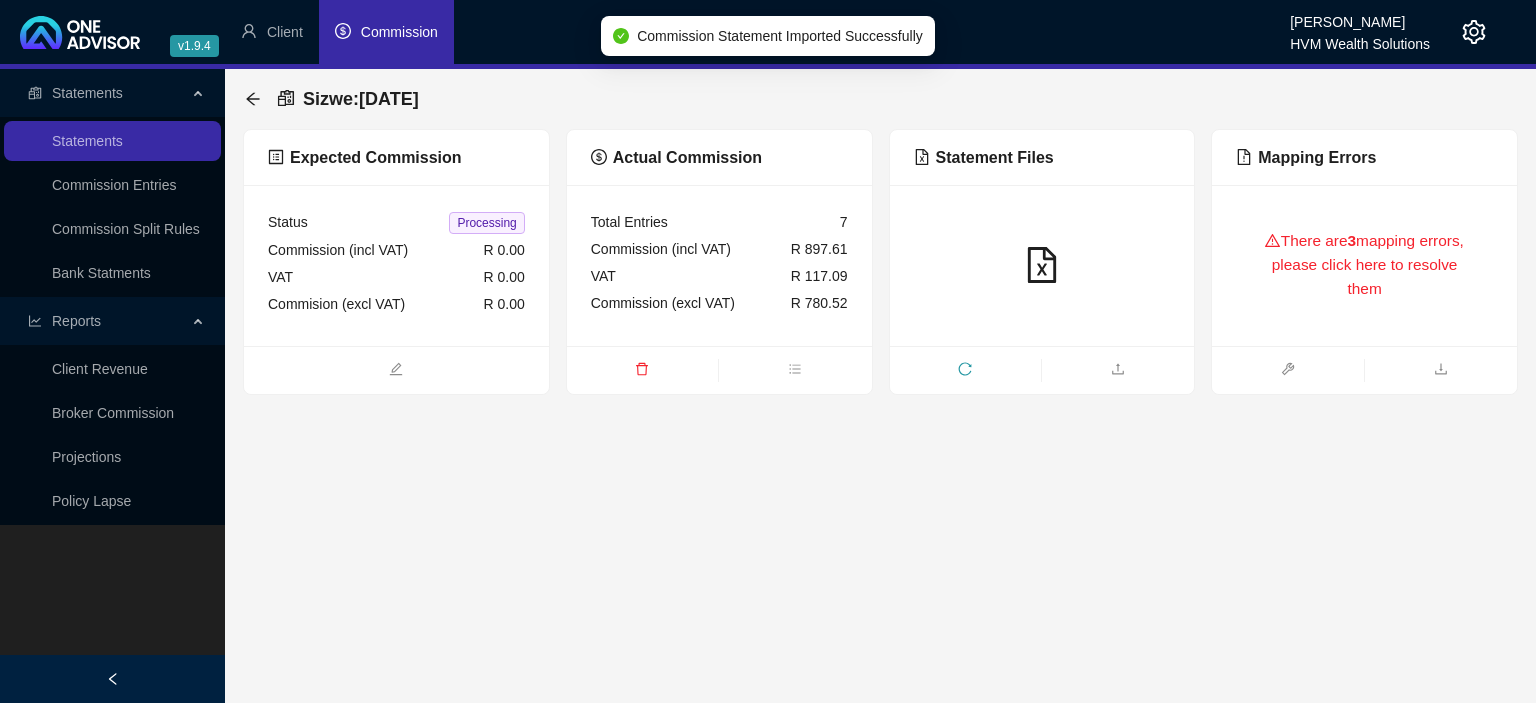 click on "There are  3  mapping errors, please click here to resolve them" at bounding box center [1364, 265] 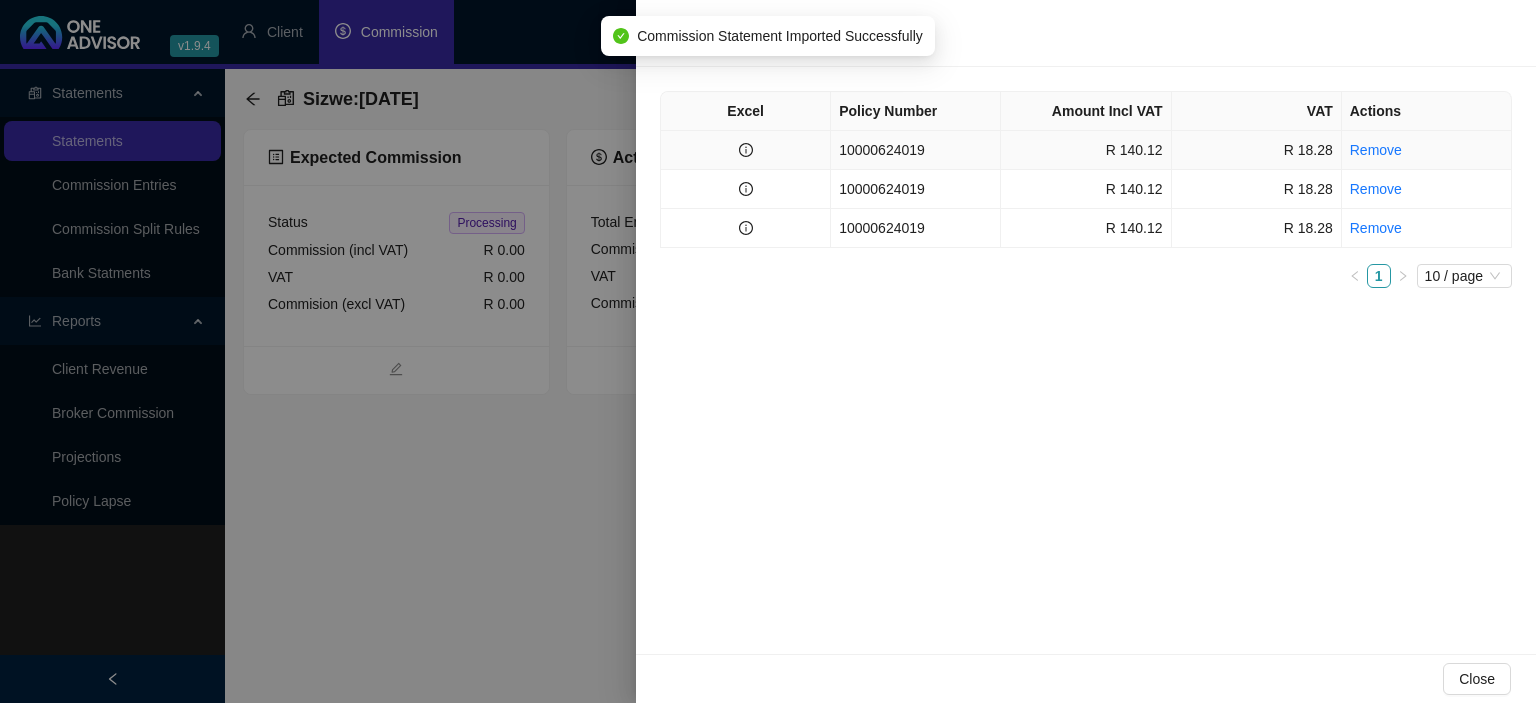 click on "10000624019" at bounding box center (916, 150) 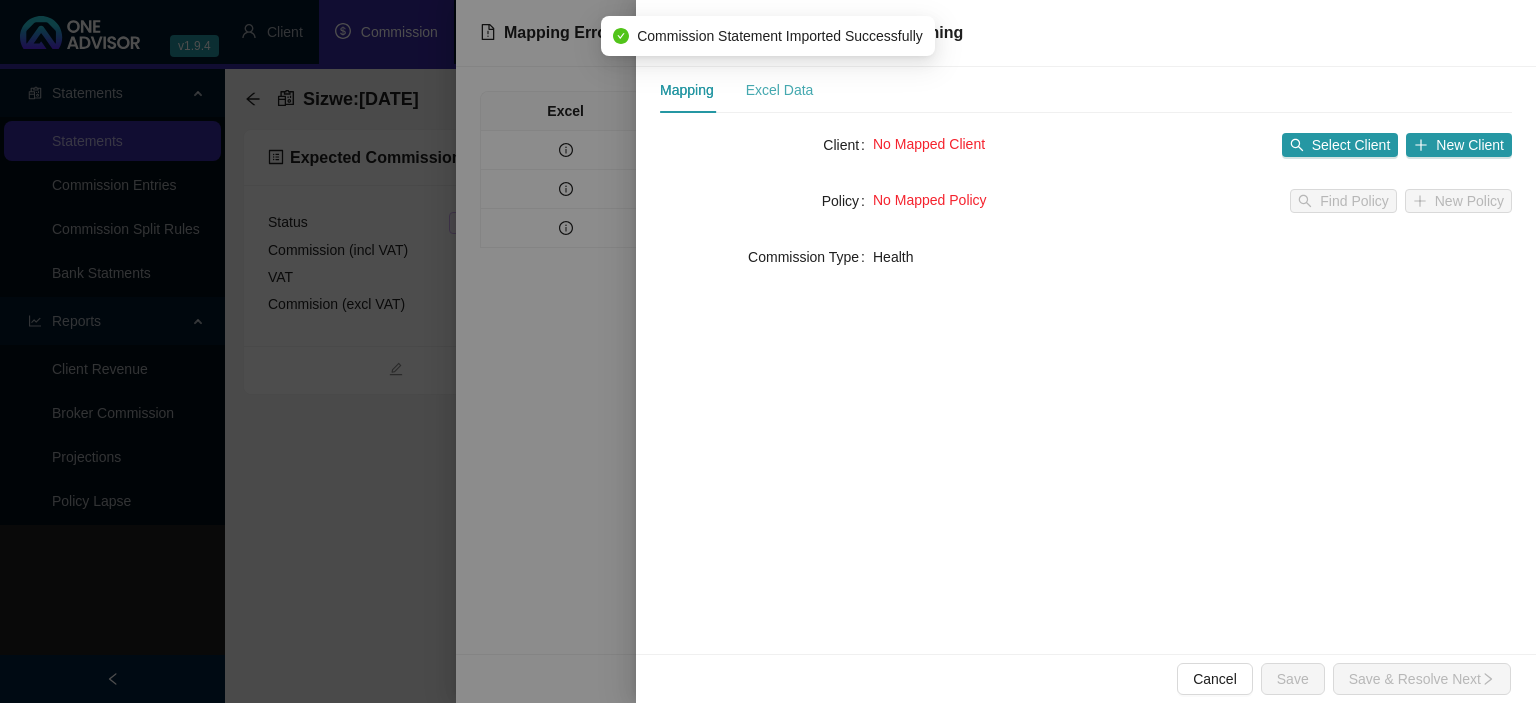 click on "Excel Data" at bounding box center [780, 90] 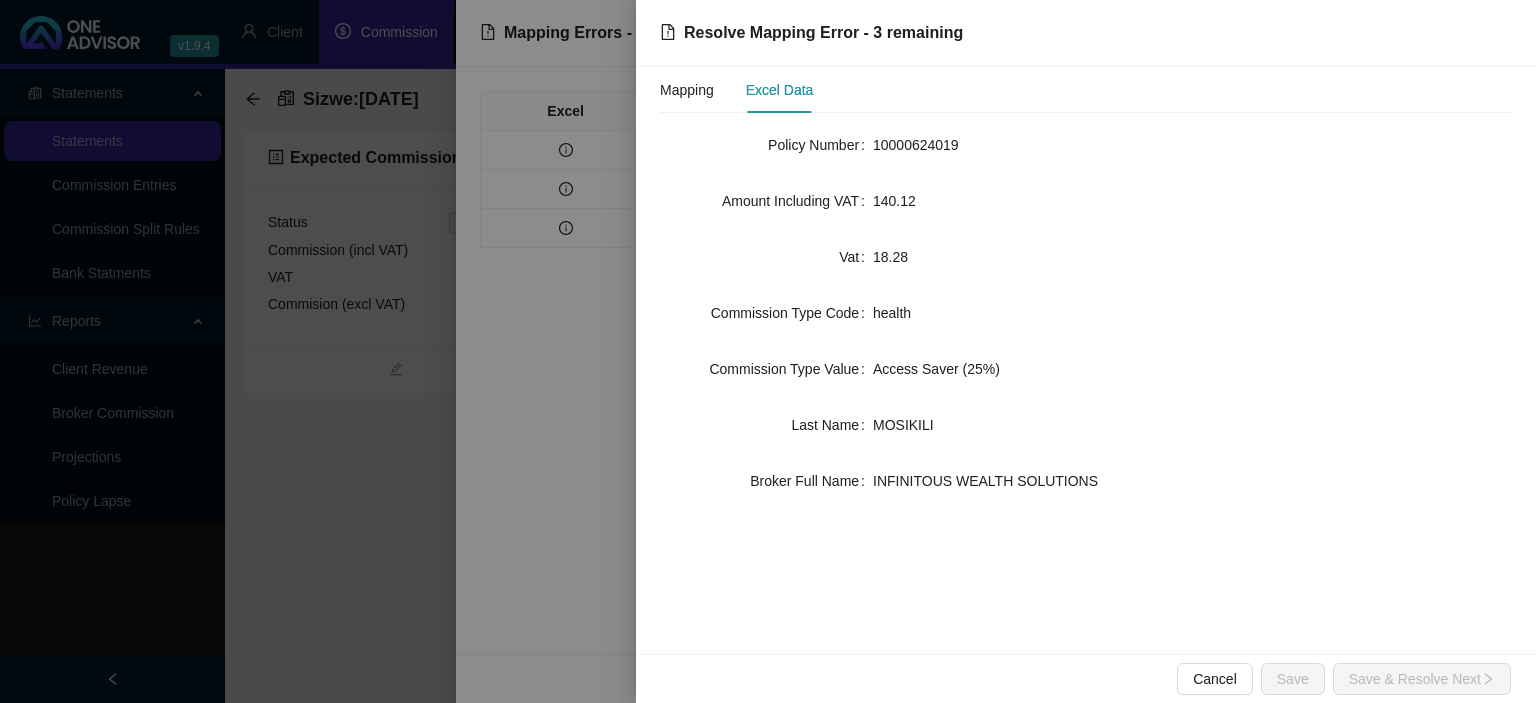 click at bounding box center [768, 351] 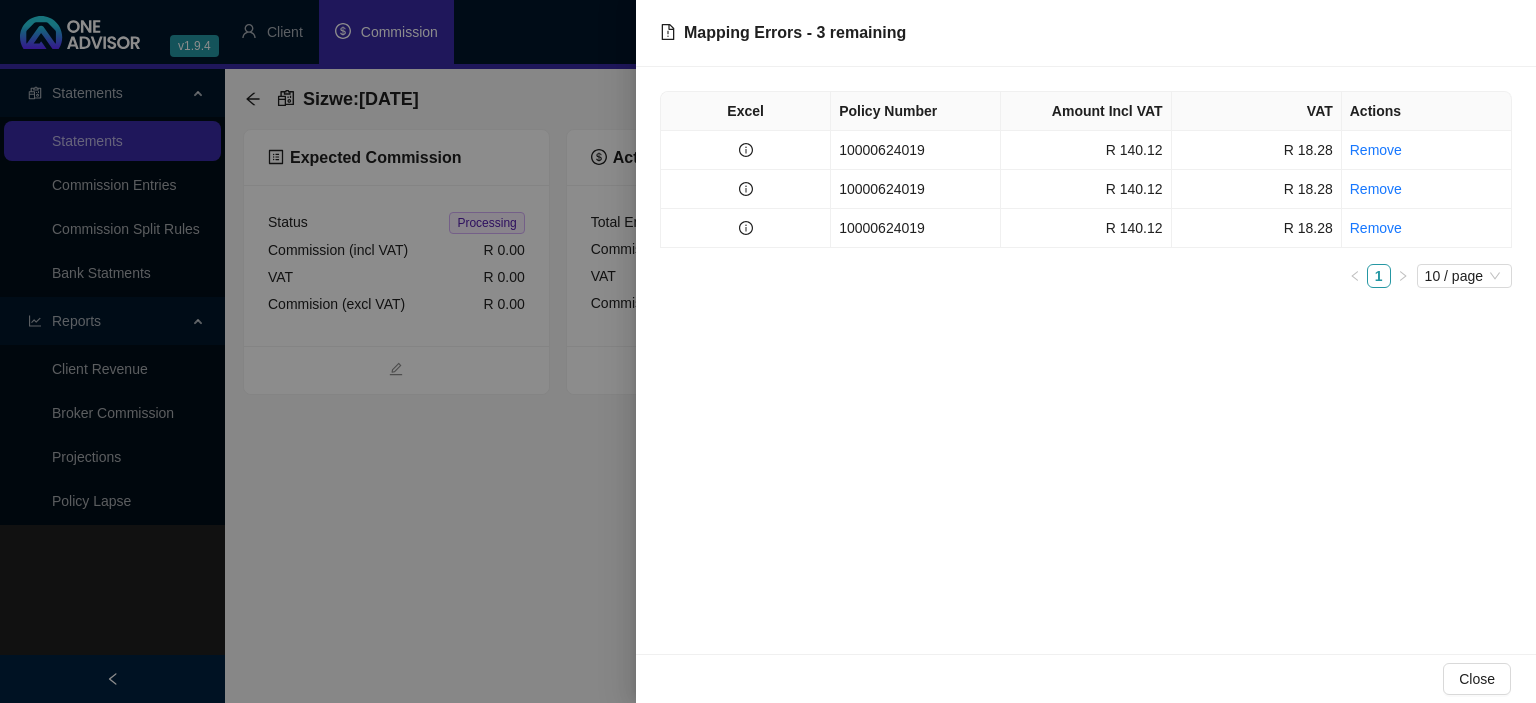 click at bounding box center [768, 351] 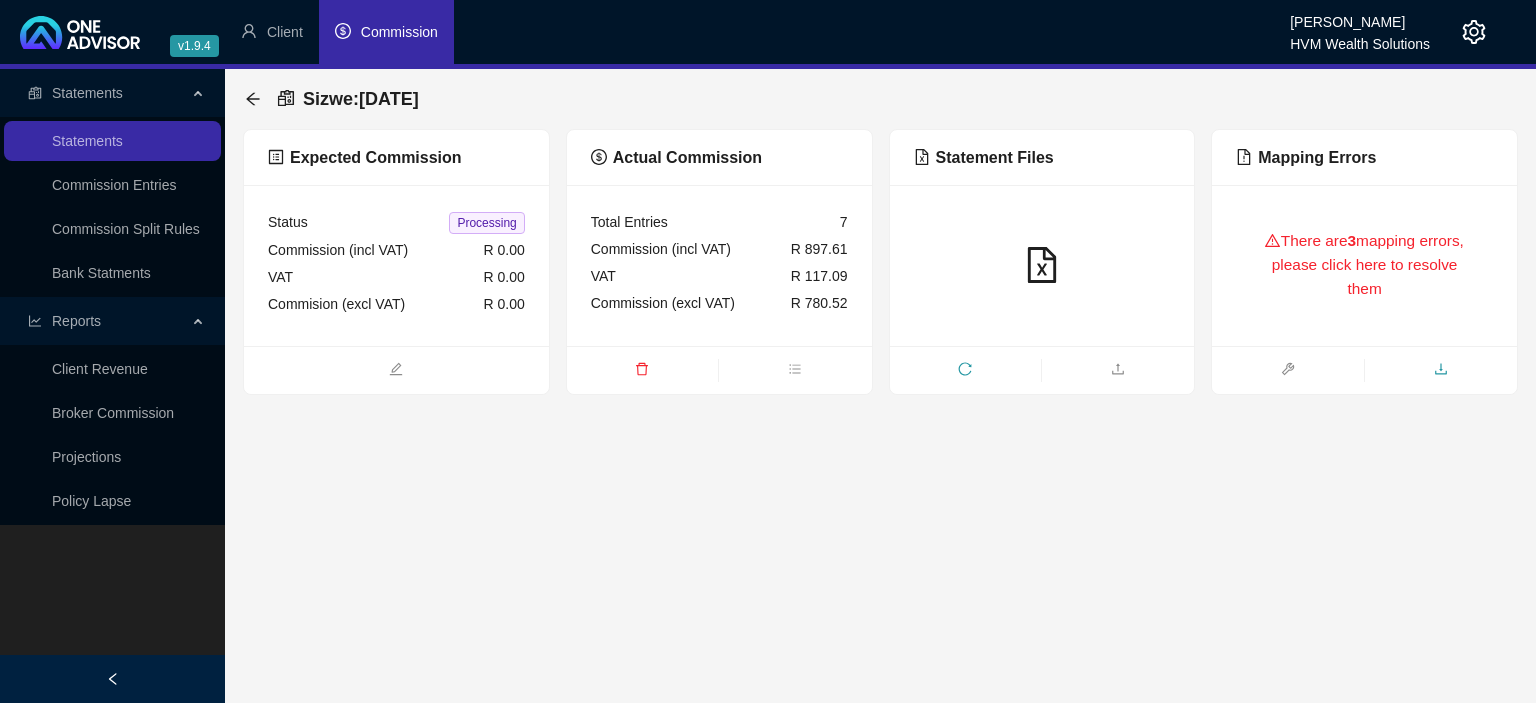 click 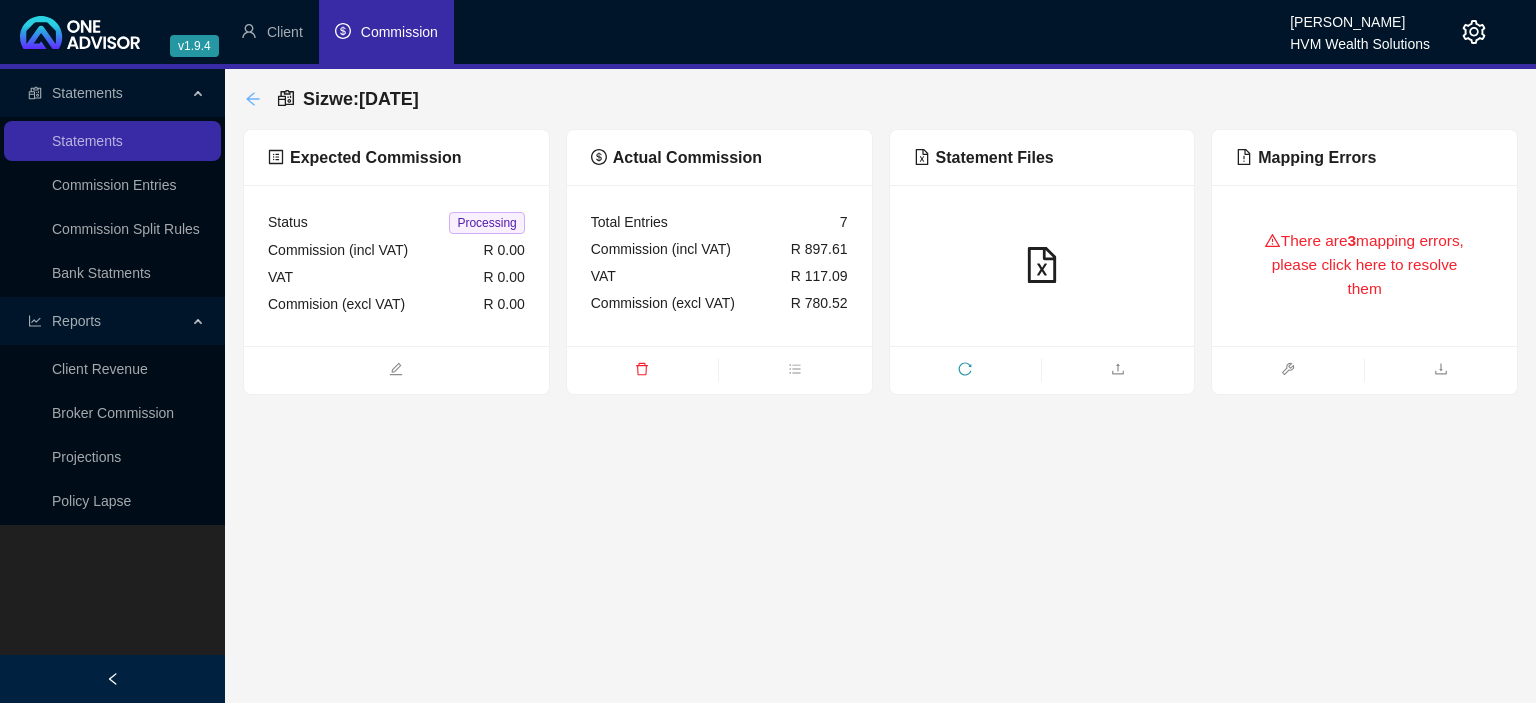 click 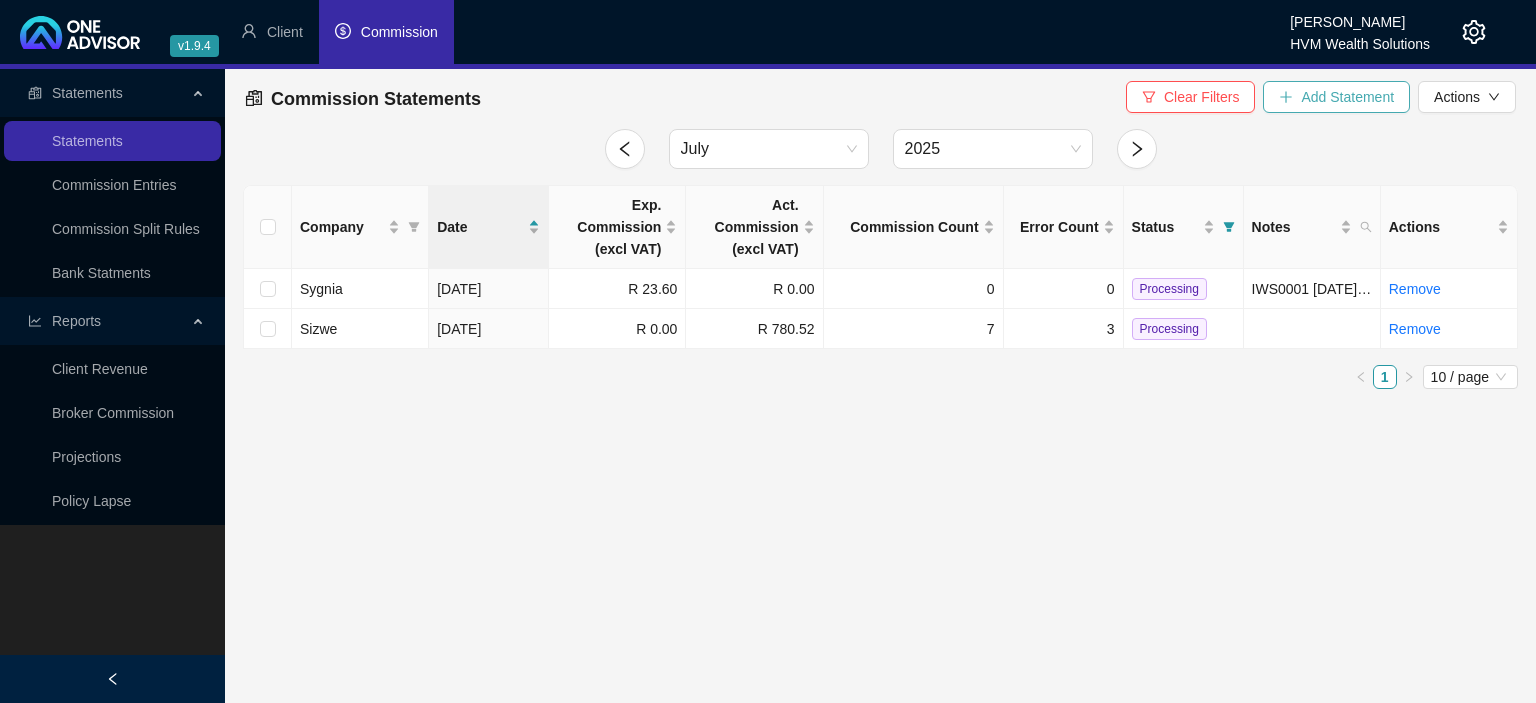 click on "Add Statement" at bounding box center (1347, 97) 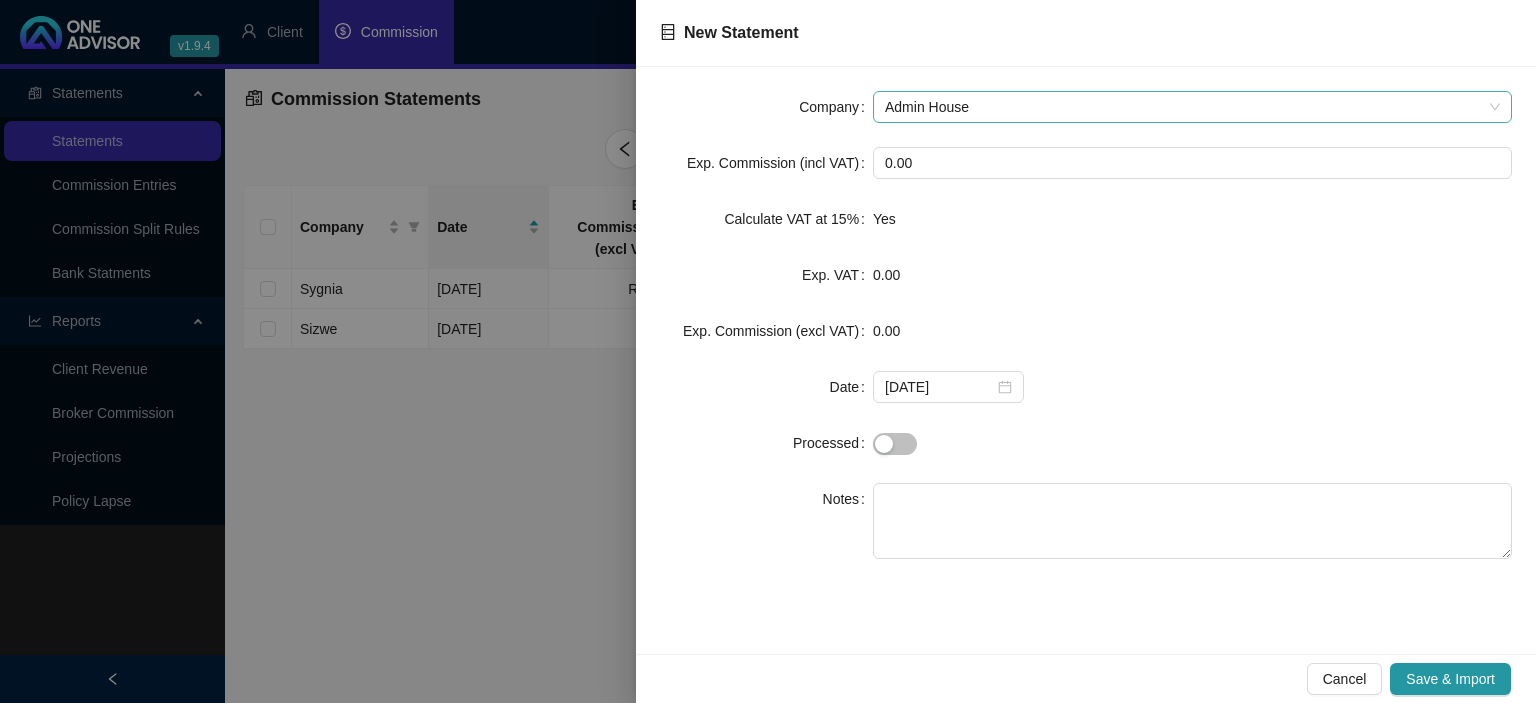 click on "Admin House" at bounding box center (1192, 107) 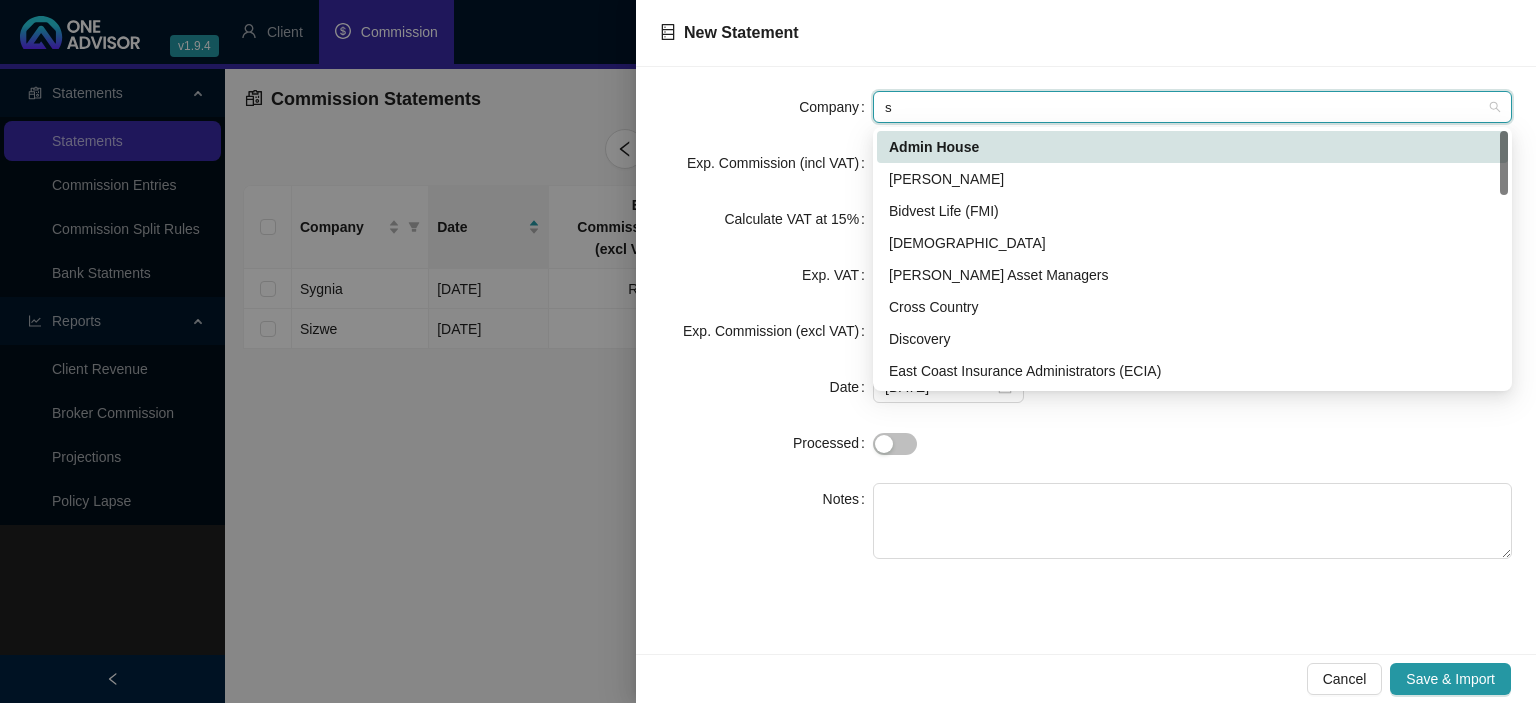 type on "si" 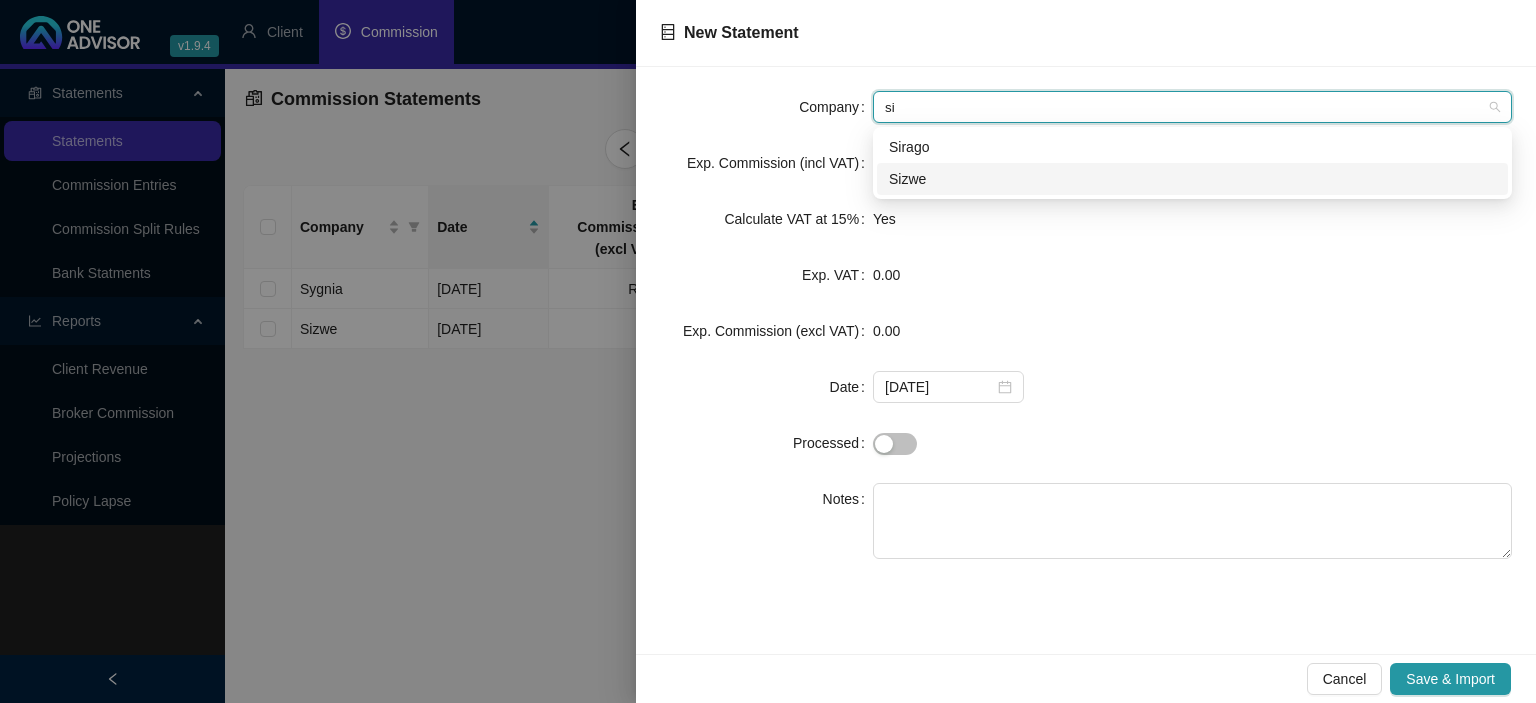 click on "Sizwe" at bounding box center [1192, 179] 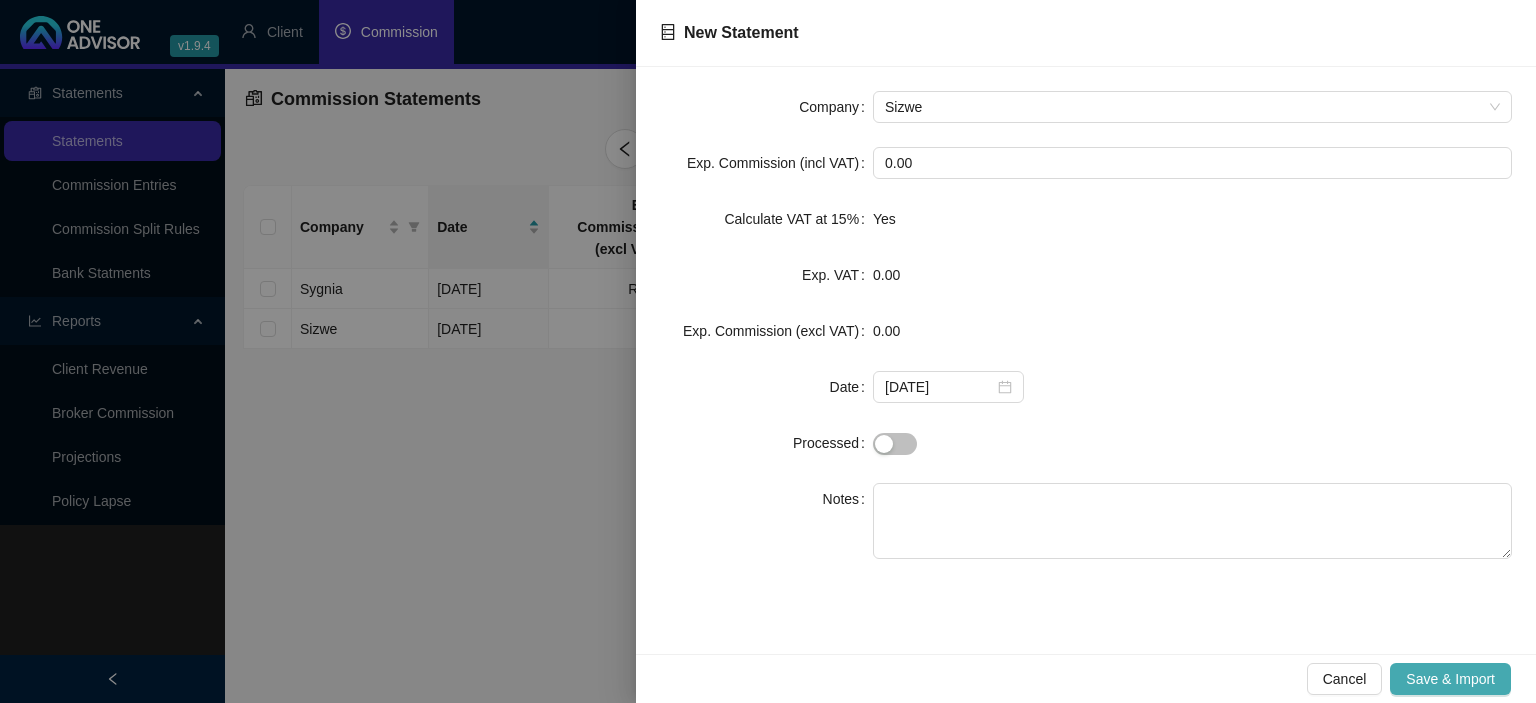 click on "Save & Import" at bounding box center (1450, 679) 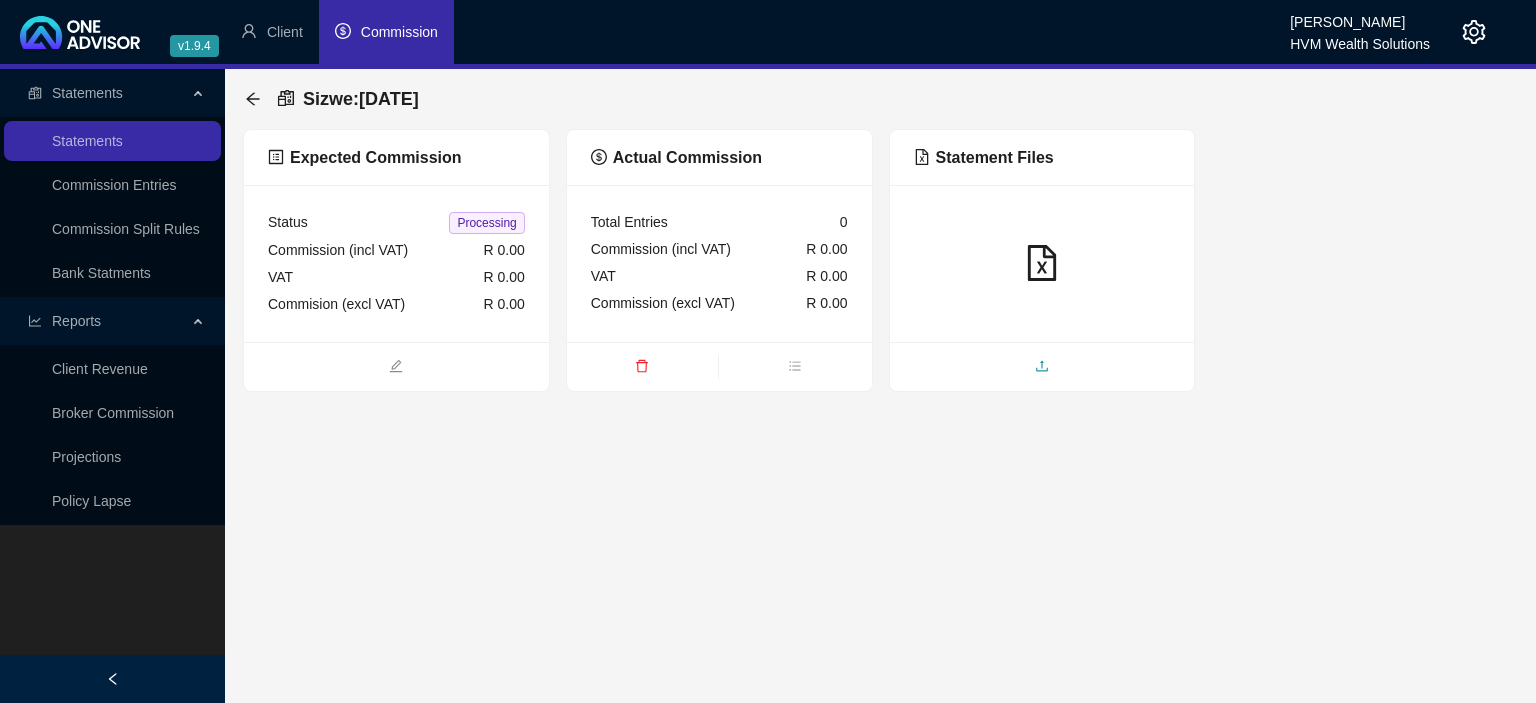 click at bounding box center [1042, 368] 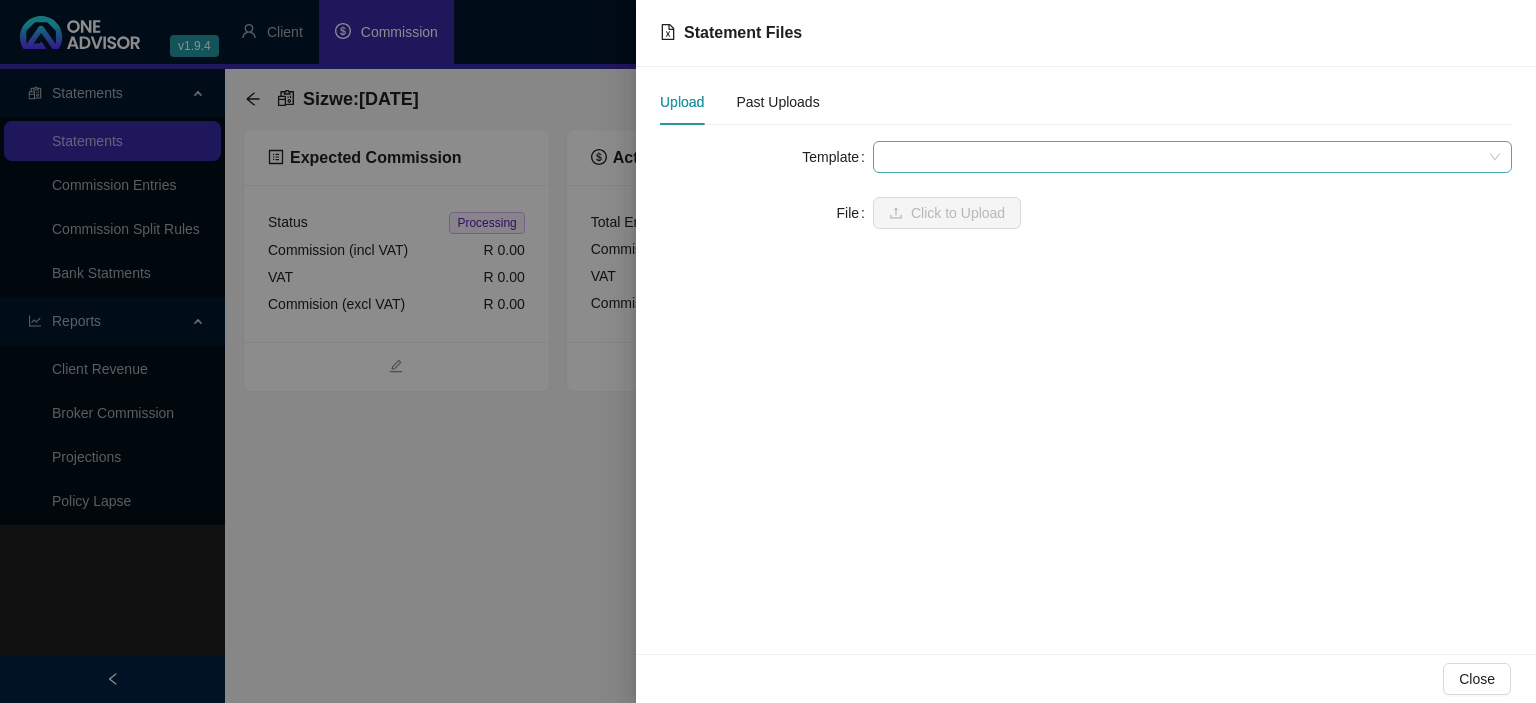 click at bounding box center (1192, 157) 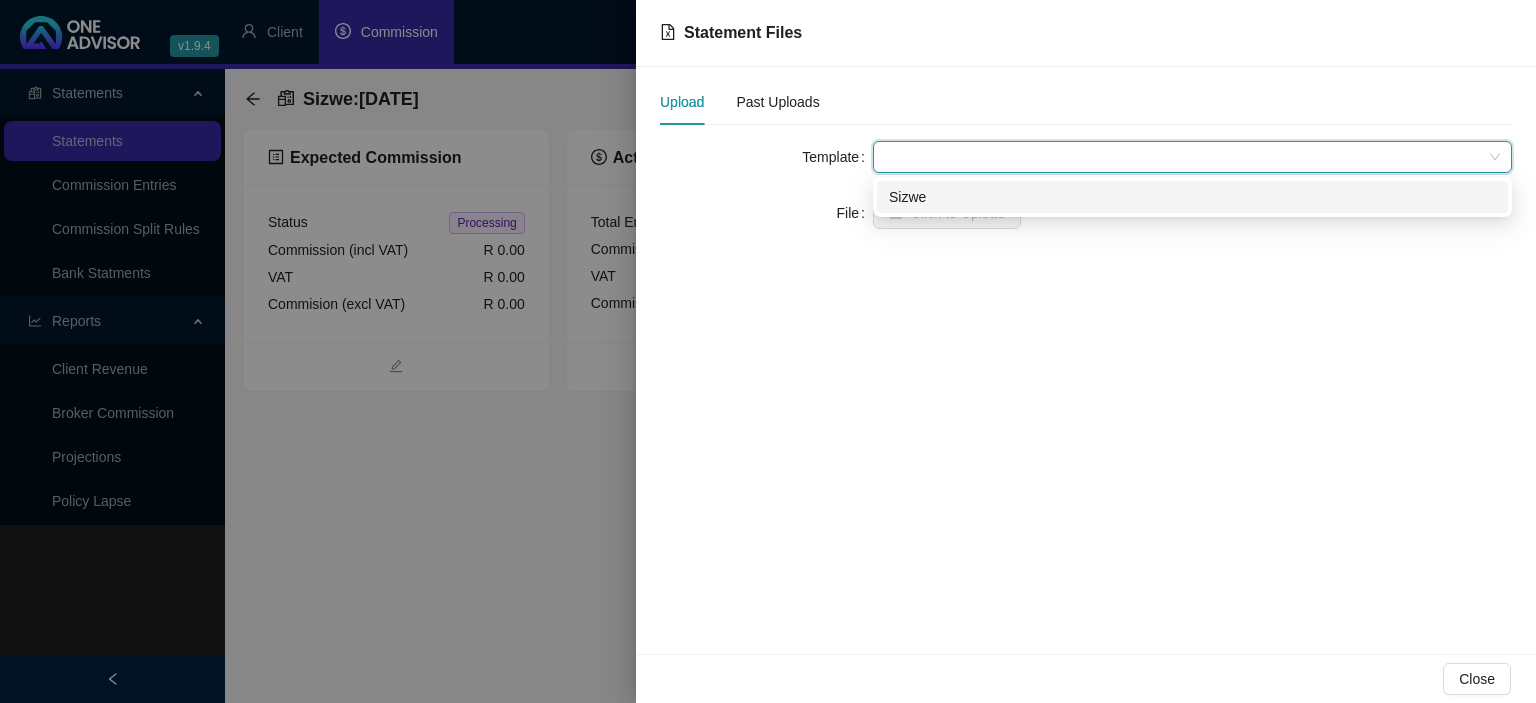 click on "Sizwe" at bounding box center (1192, 197) 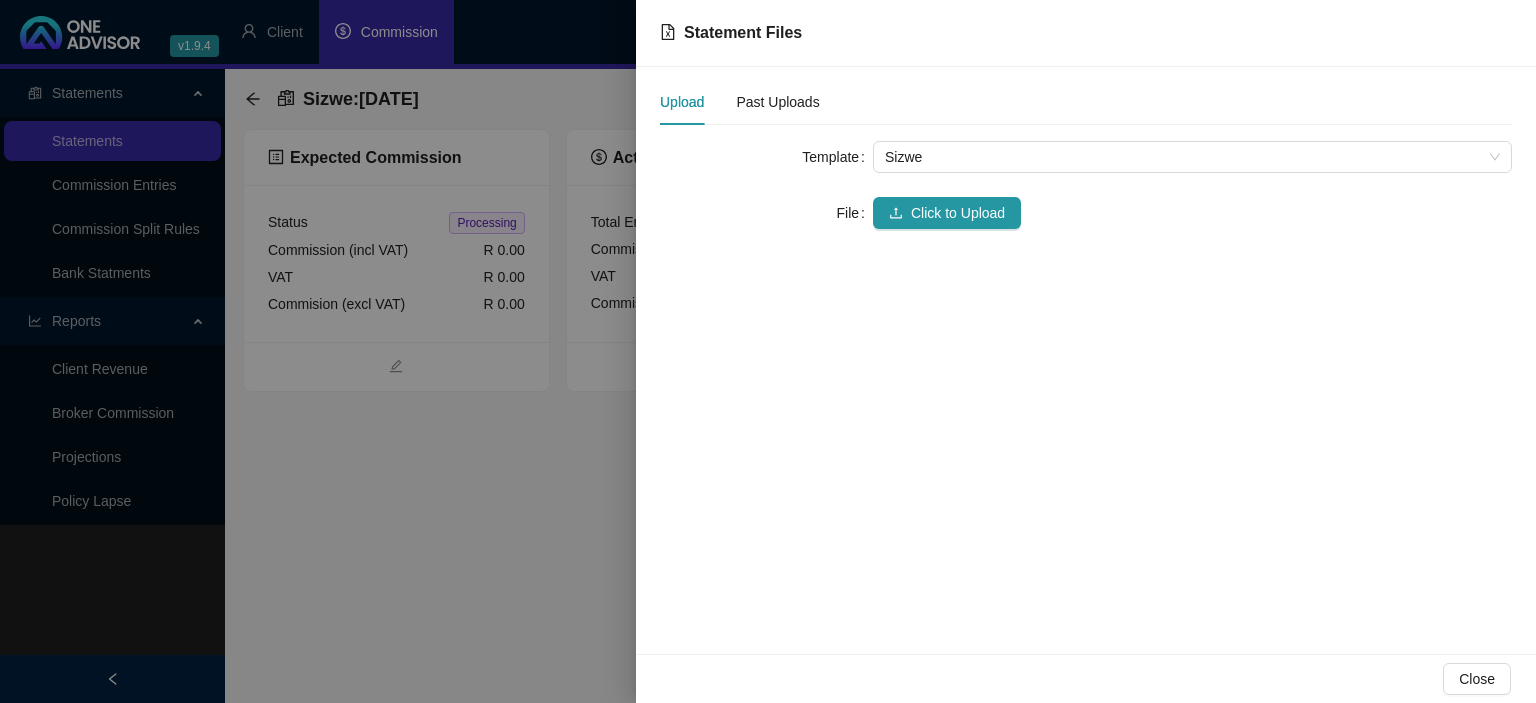 click on "Click to Upload" at bounding box center [958, 213] 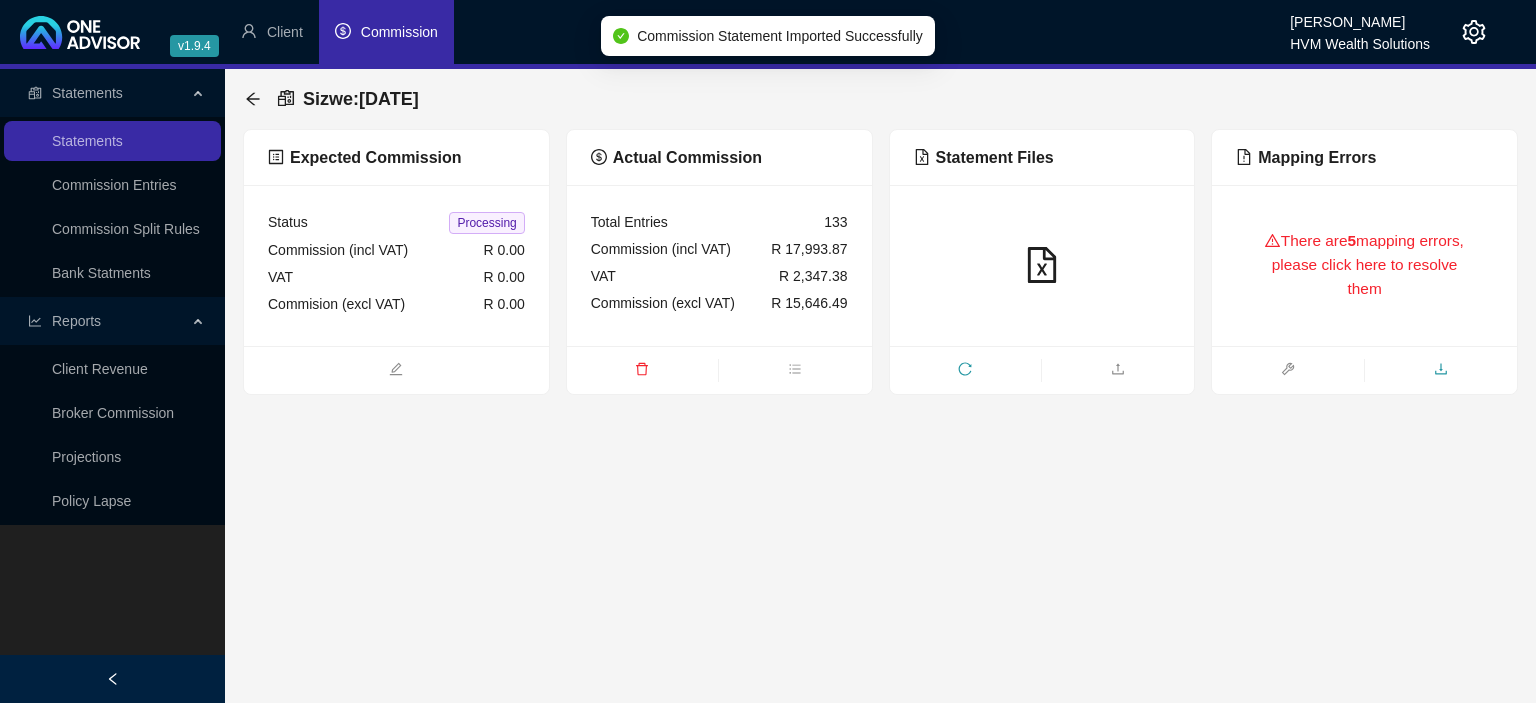 click 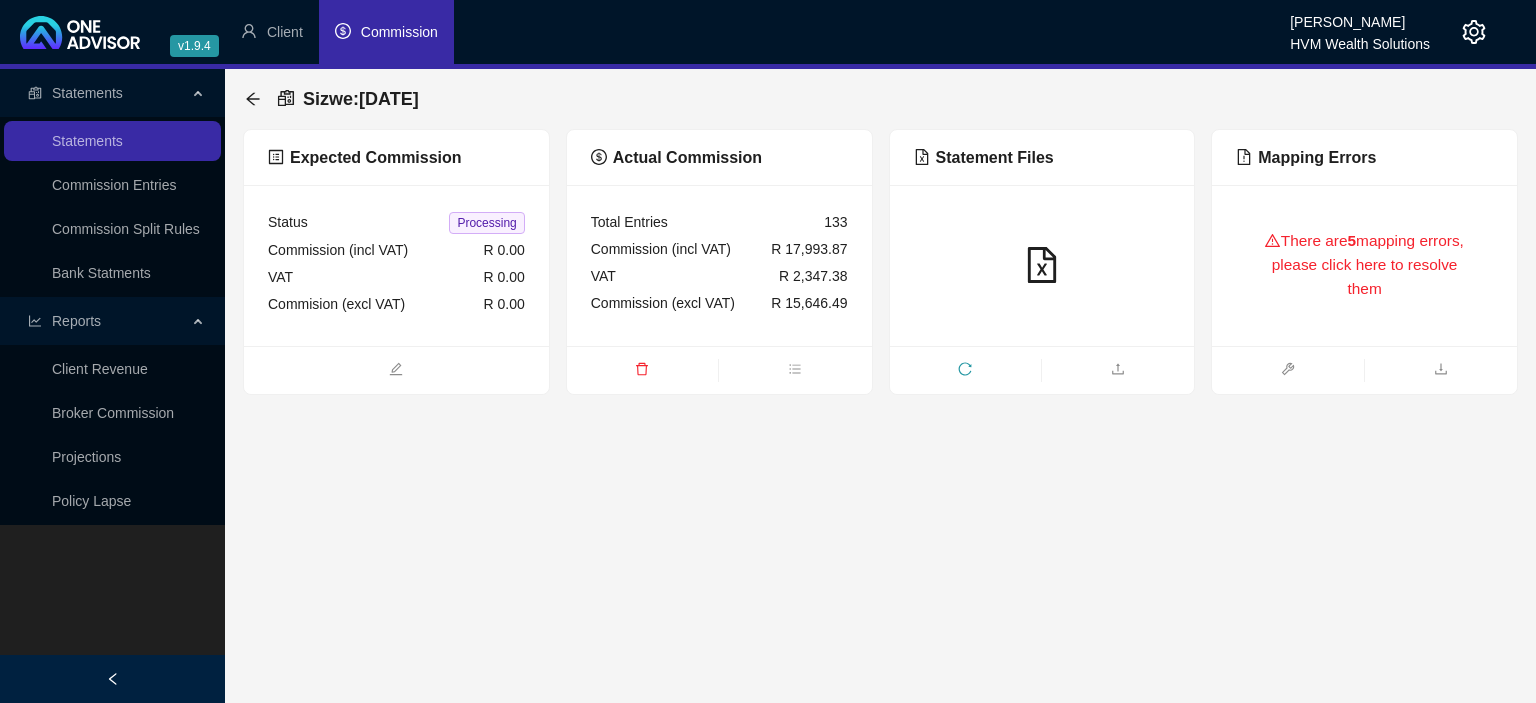 click on "Sizwe :  [DATE] Expected Commission Status Processing Commission (incl VAT) R 0.00 VAT R 0.00 Commision (excl VAT) R 0.00 Actual Commission Total Entries 133 Commission (incl VAT) R 17,993.87 VAT R 2,347.38 Commission (excl VAT) R 15,646.49 Statement Files Mapping Errors  There are  5  mapping errors, please click here to resolve them" at bounding box center [880, 232] 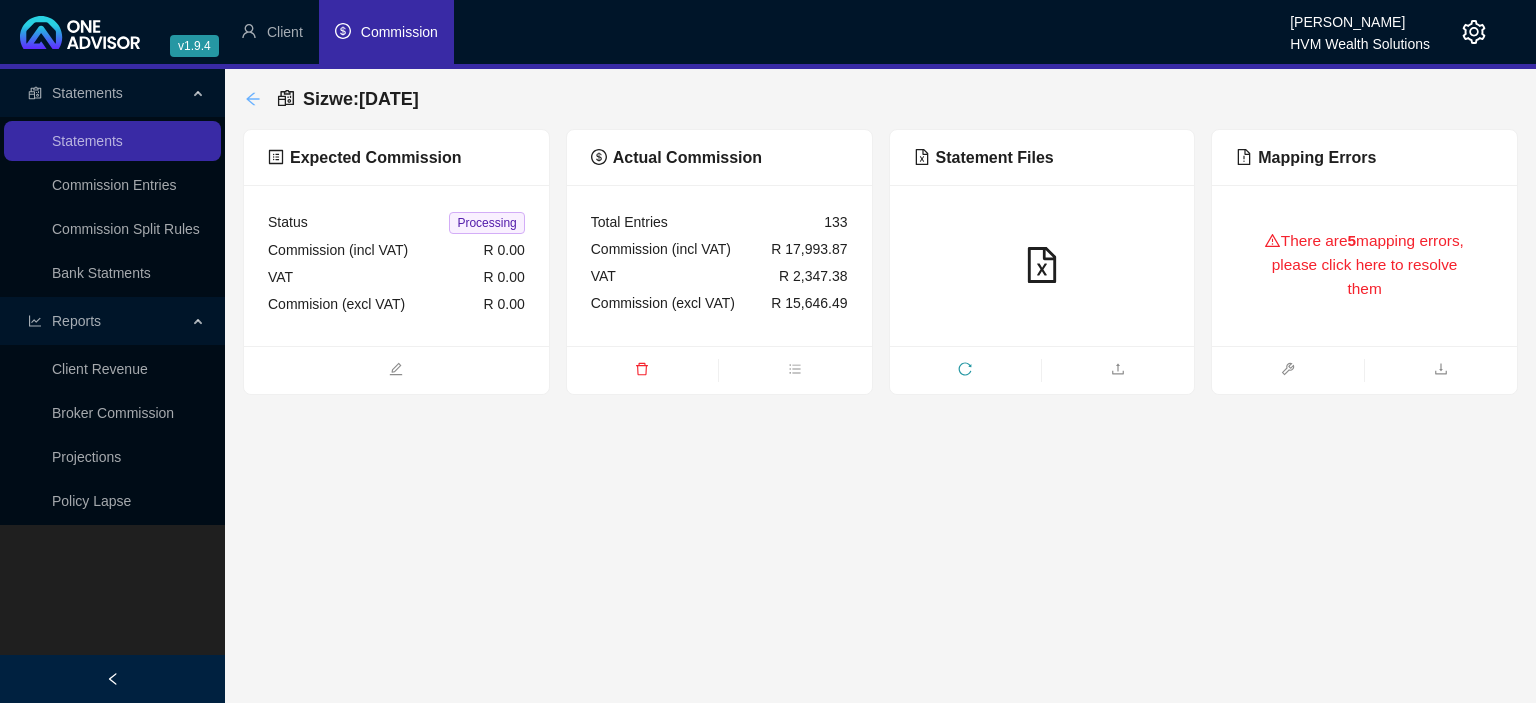 click 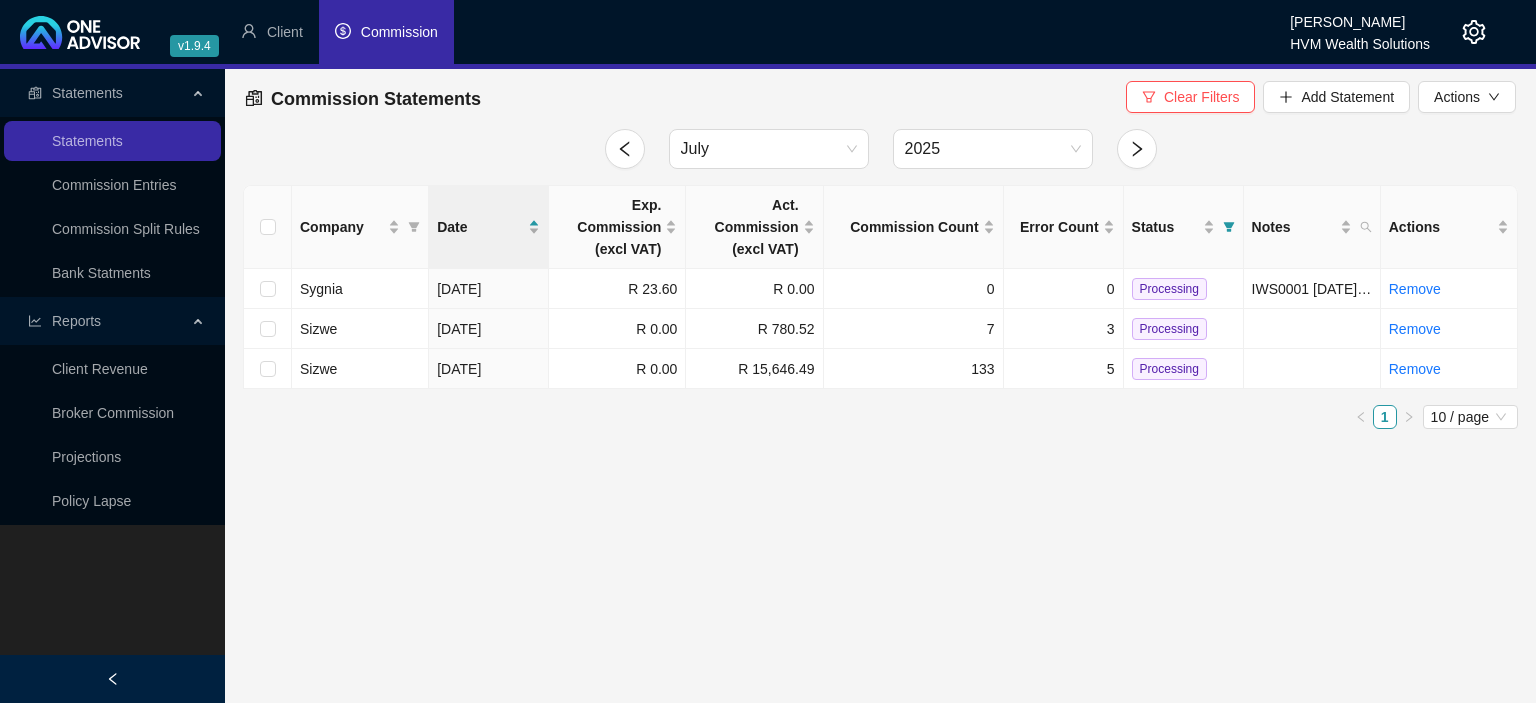 click 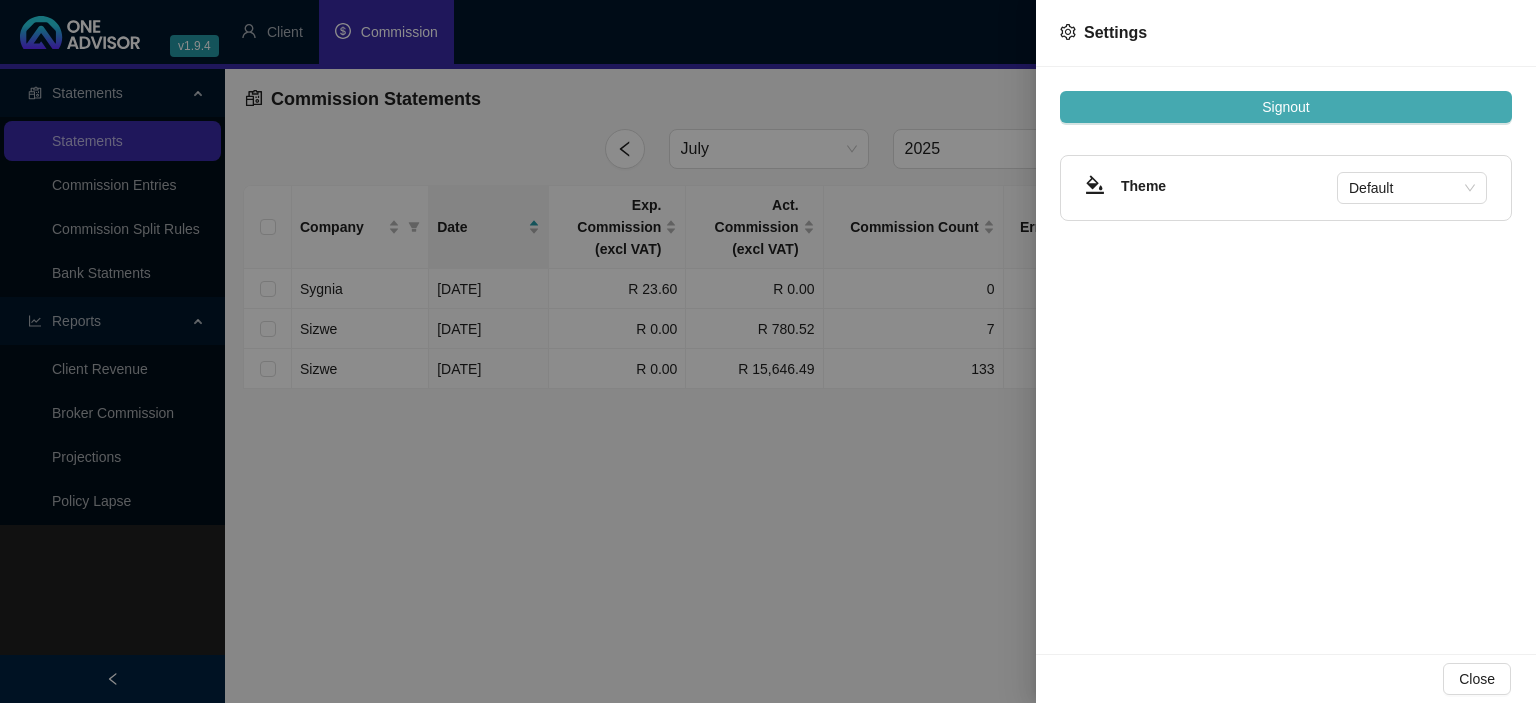 click on "Signout" at bounding box center (1286, 107) 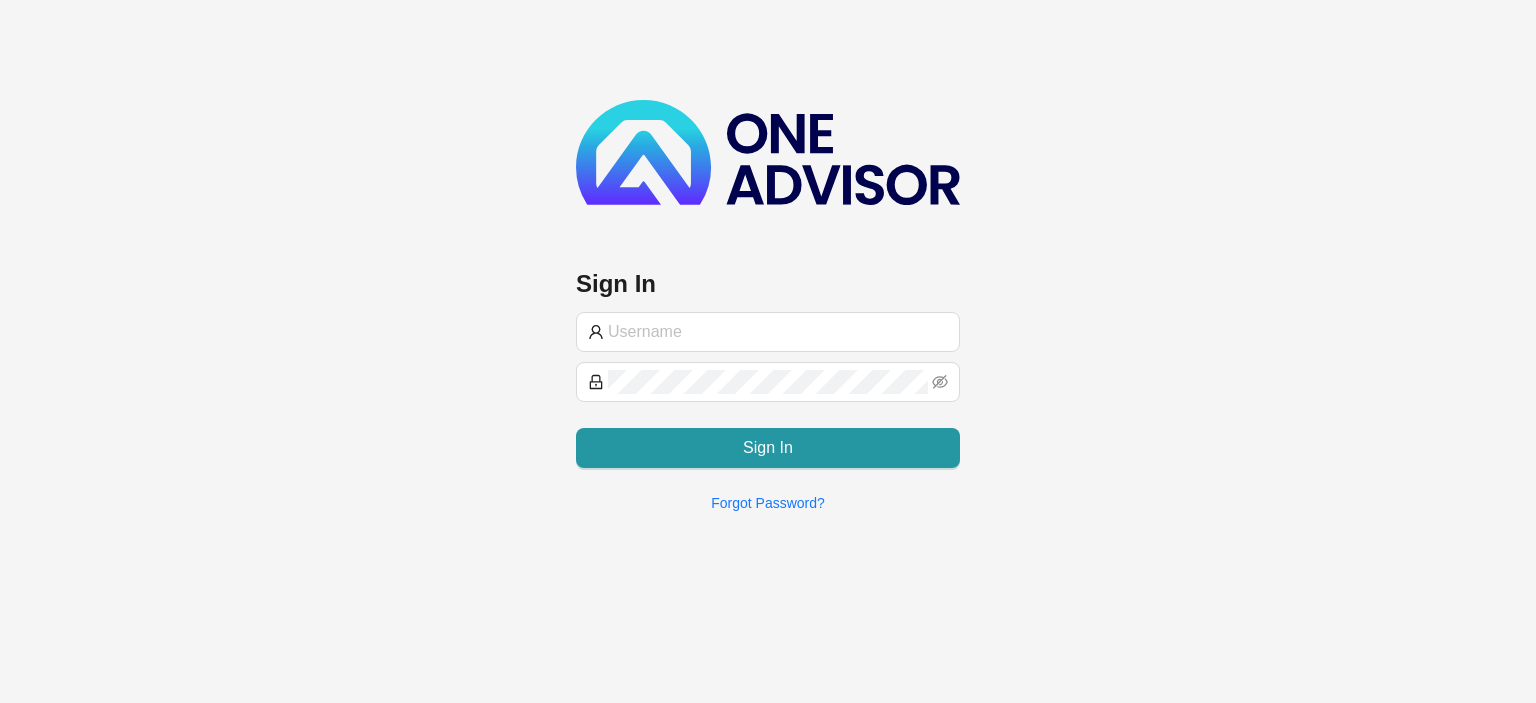 type on "[EMAIL_ADDRESS][DOMAIN_NAME]" 